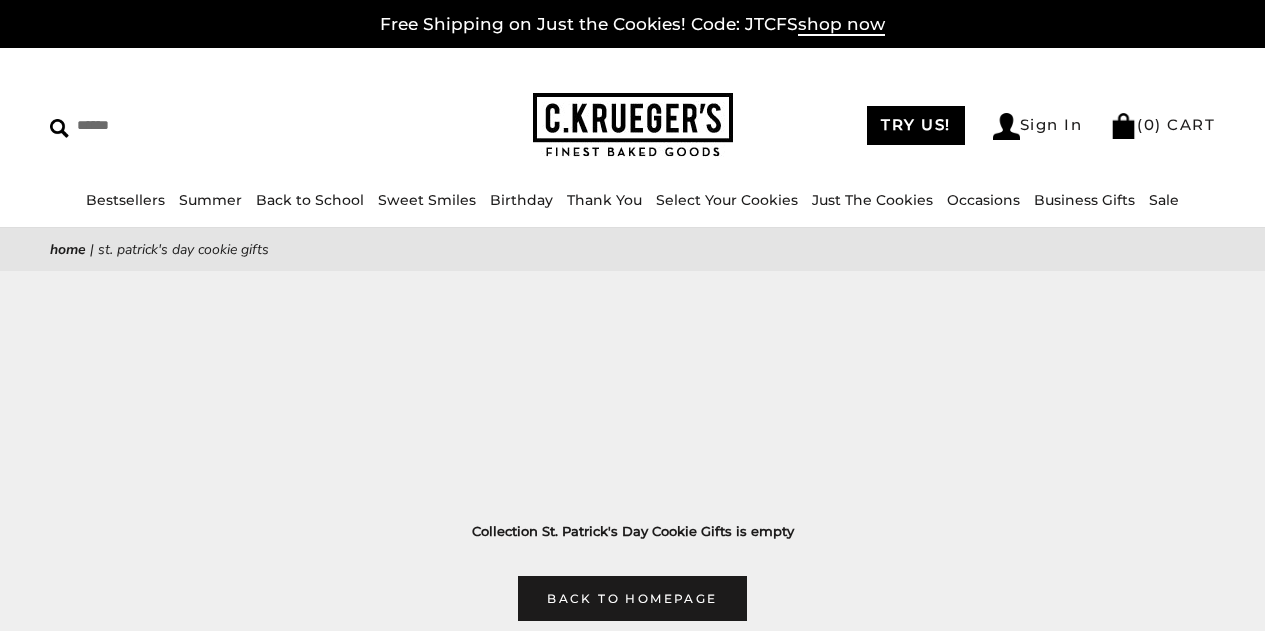 scroll, scrollTop: 0, scrollLeft: 0, axis: both 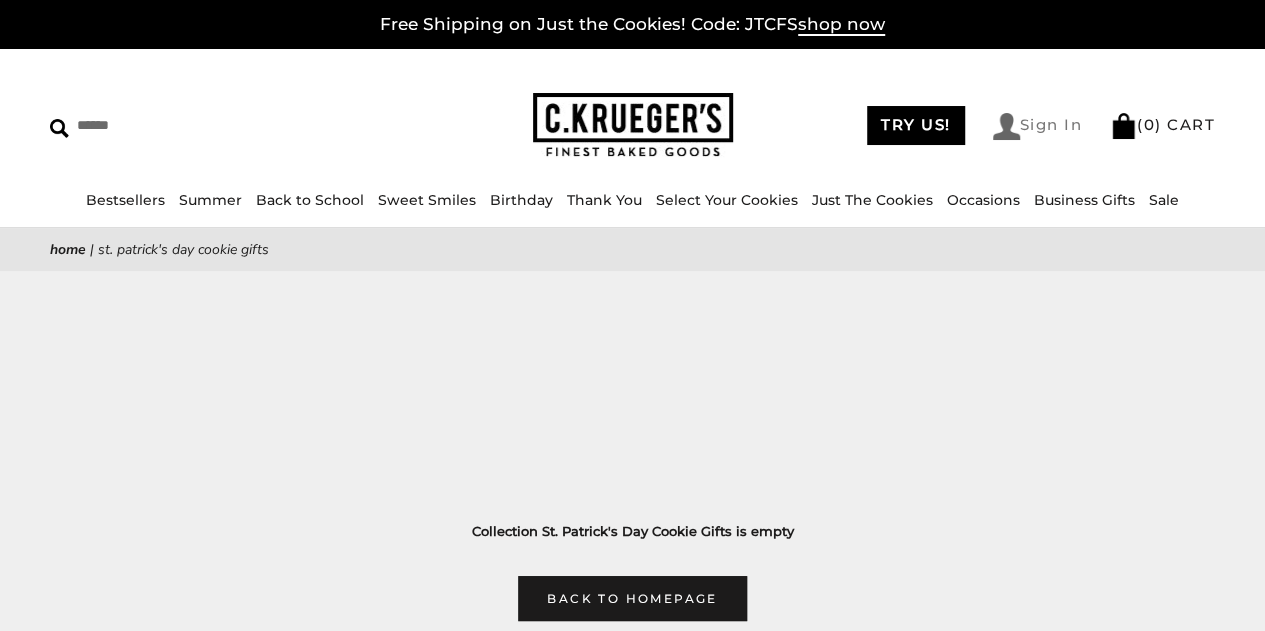 drag, startPoint x: 1021, startPoint y: 62, endPoint x: 1030, endPoint y: 127, distance: 65.62012 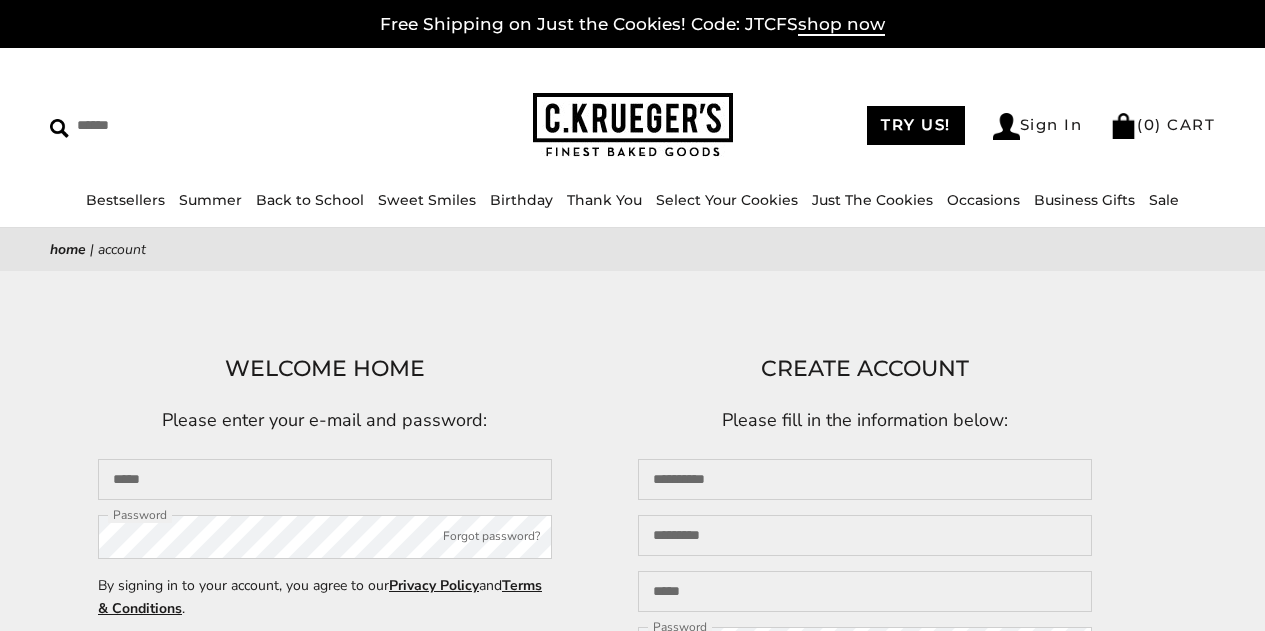 scroll, scrollTop: 0, scrollLeft: 0, axis: both 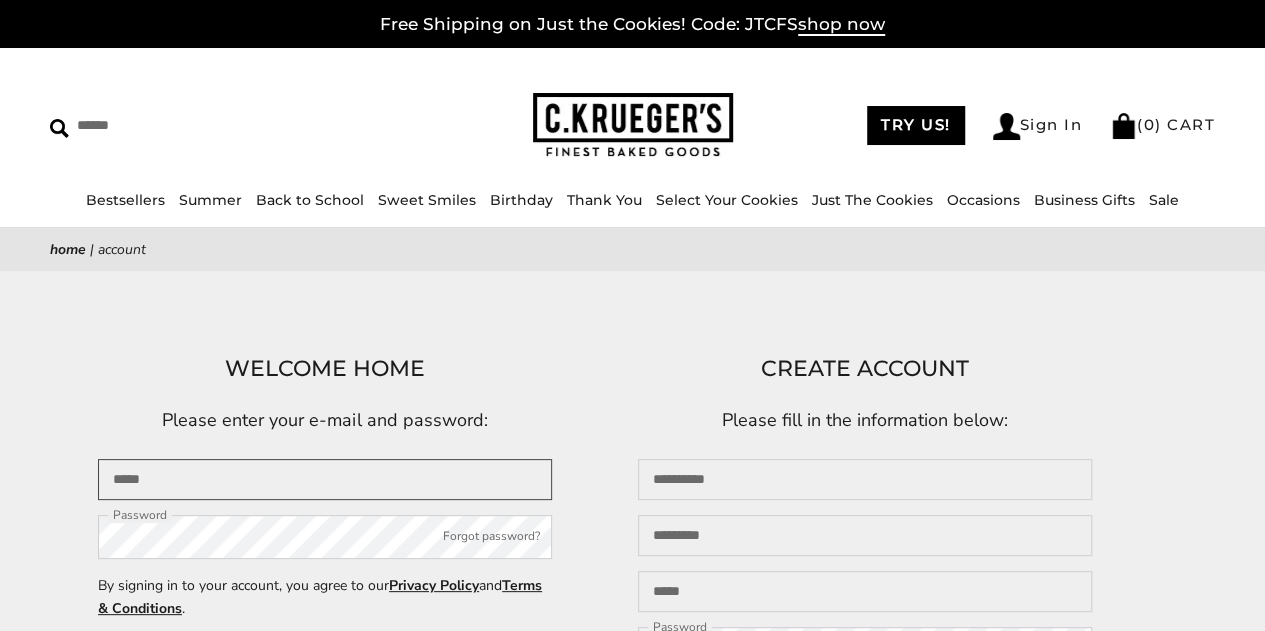 click at bounding box center (325, 479) 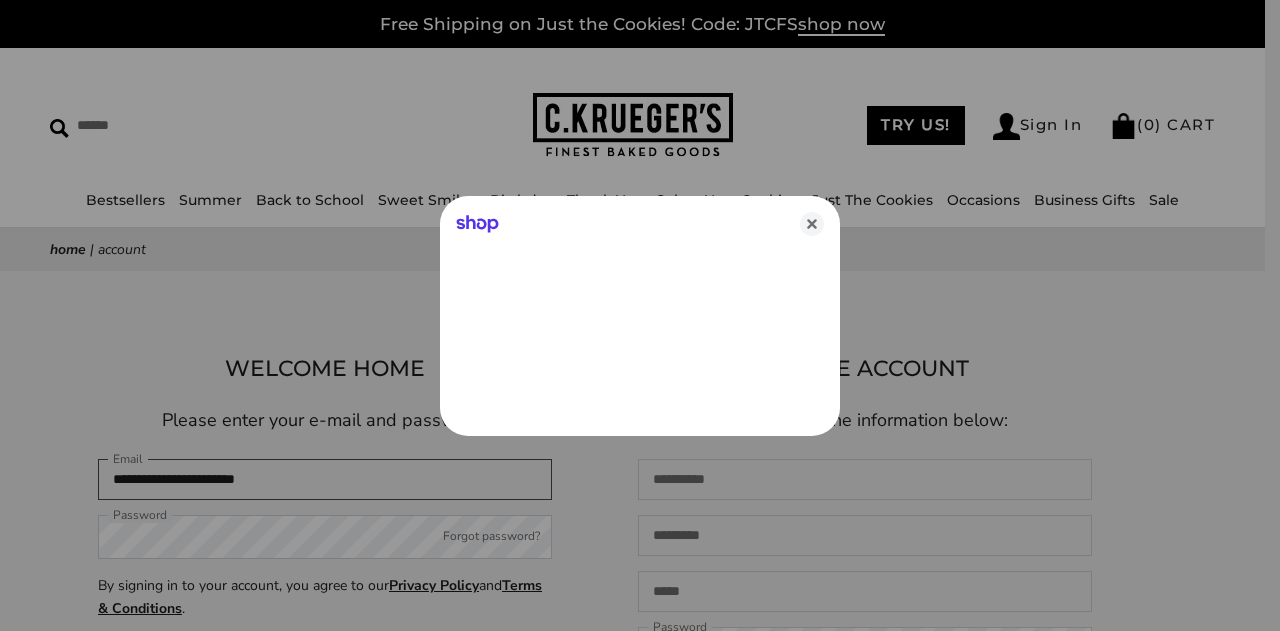 type on "**********" 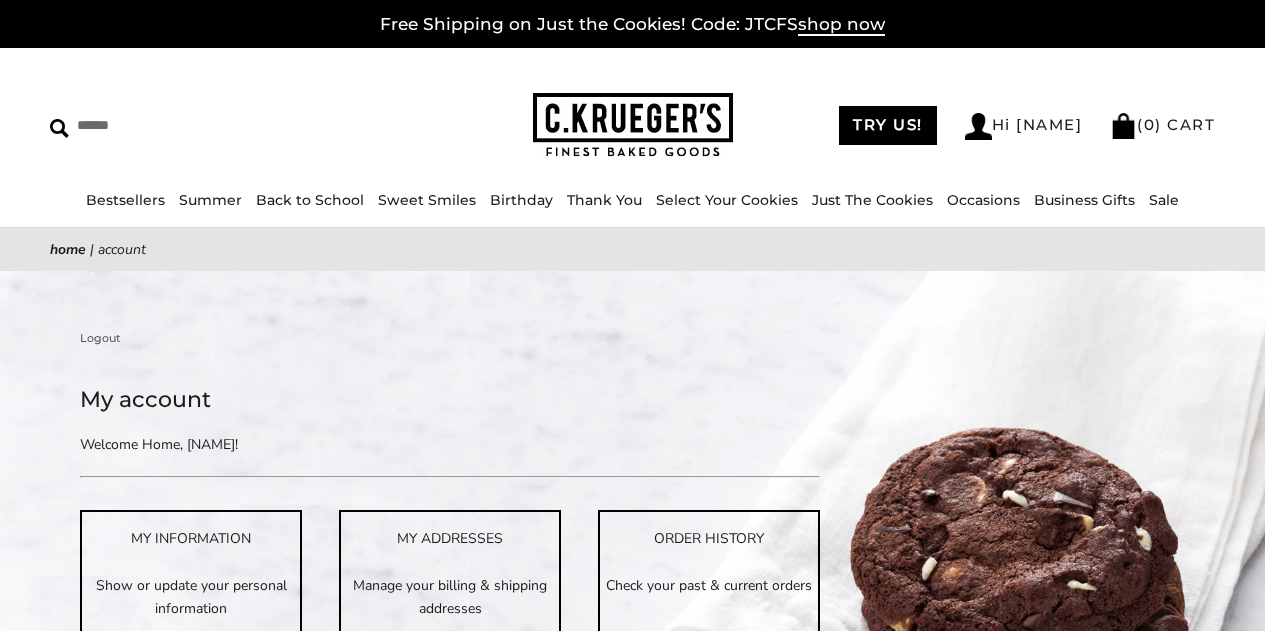 scroll, scrollTop: 0, scrollLeft: 0, axis: both 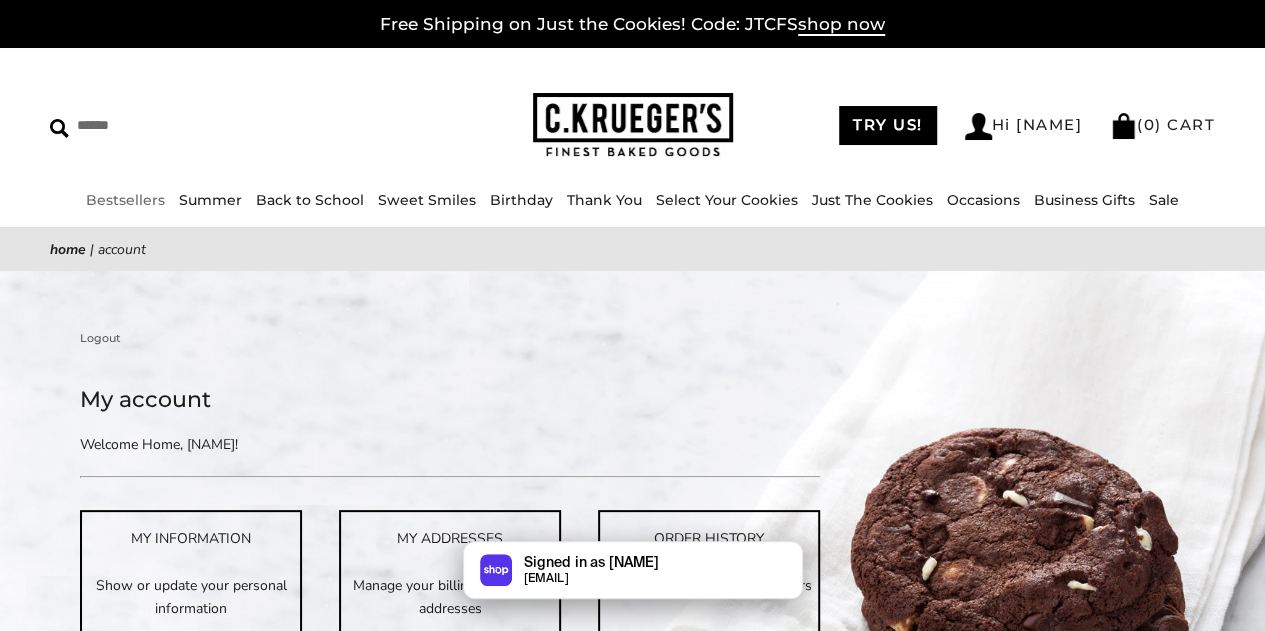 click on "Bestsellers" at bounding box center (125, 200) 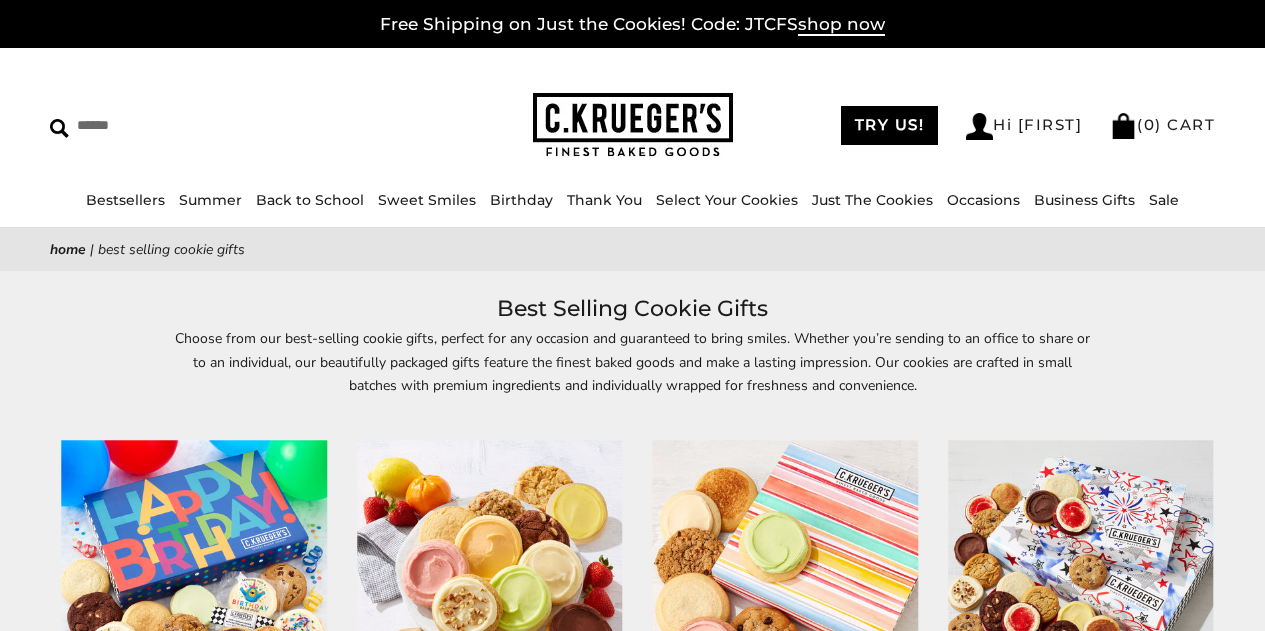 scroll, scrollTop: 0, scrollLeft: 0, axis: both 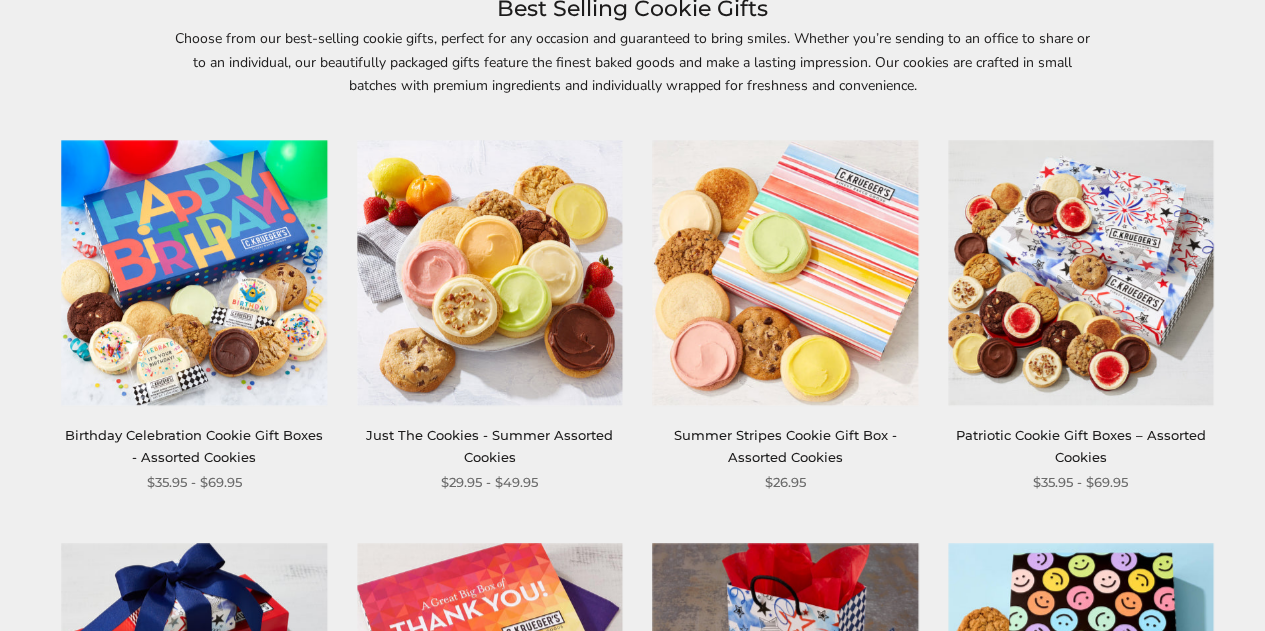 click on "Just The Cookies - Summer Assorted Cookies" at bounding box center (489, 445) 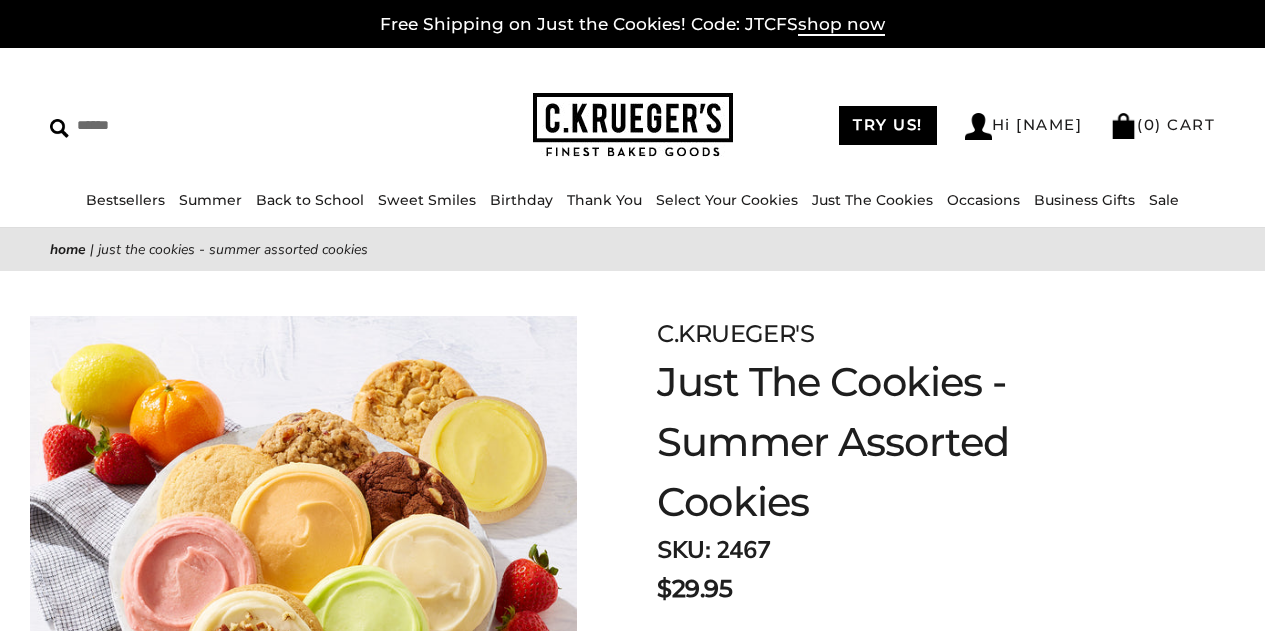 scroll, scrollTop: 0, scrollLeft: 0, axis: both 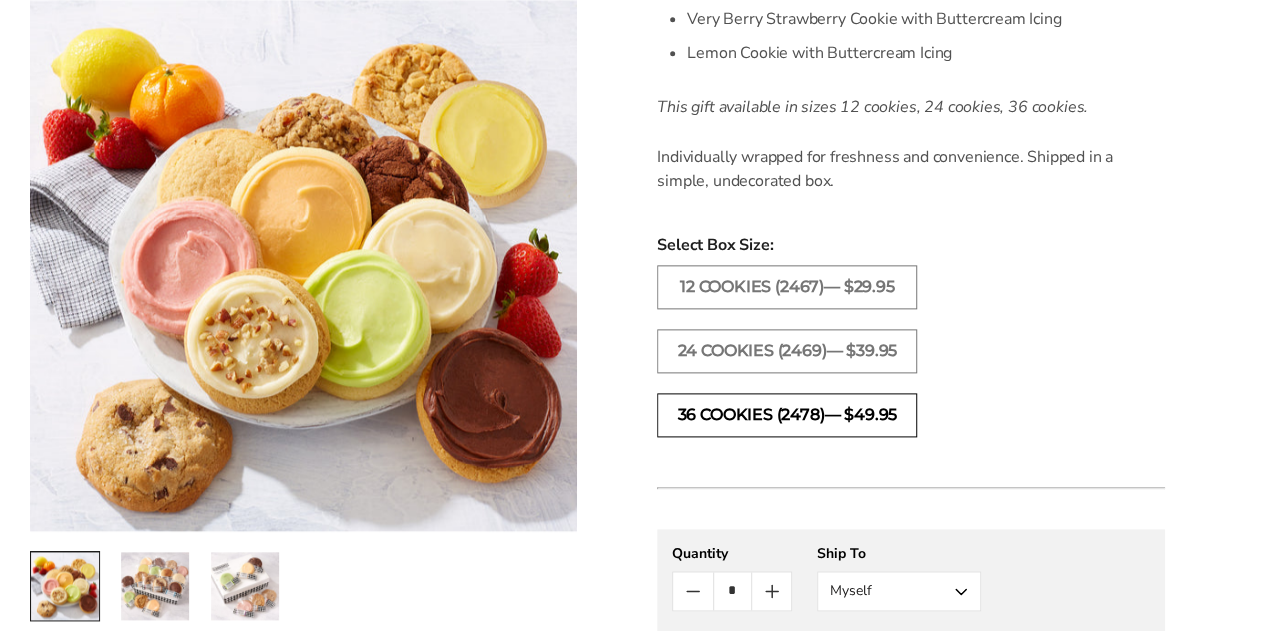 click on "36 COOKIES (2478)— $49.95" at bounding box center [787, 415] 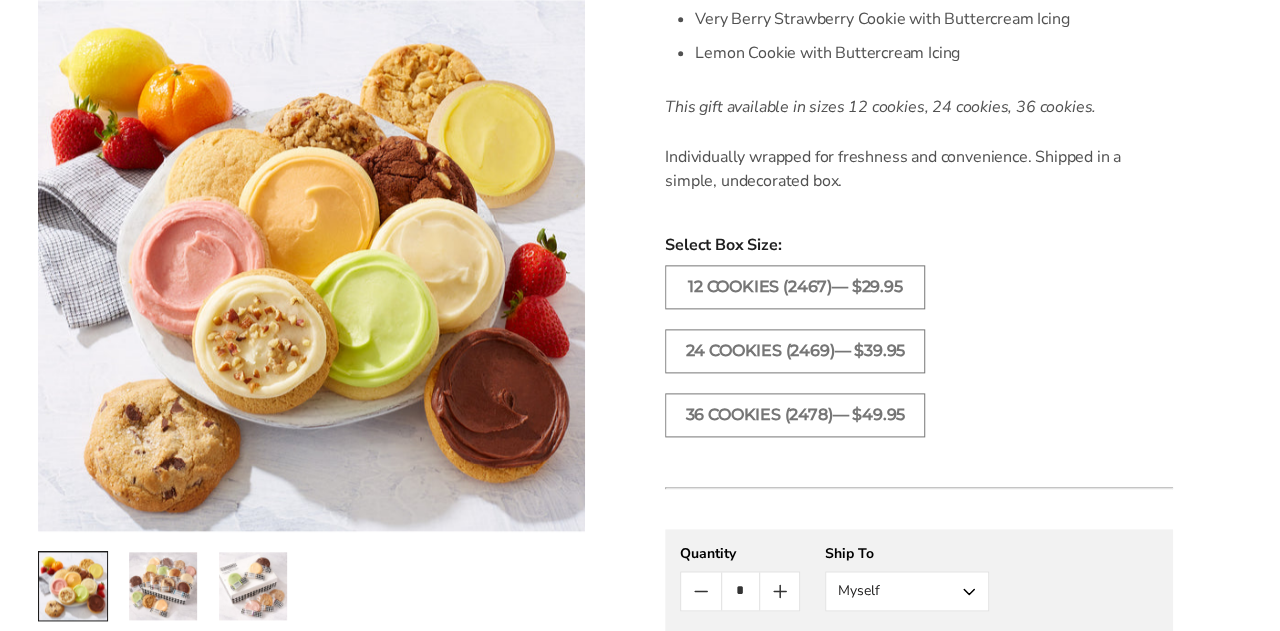 scroll, scrollTop: 1400, scrollLeft: 0, axis: vertical 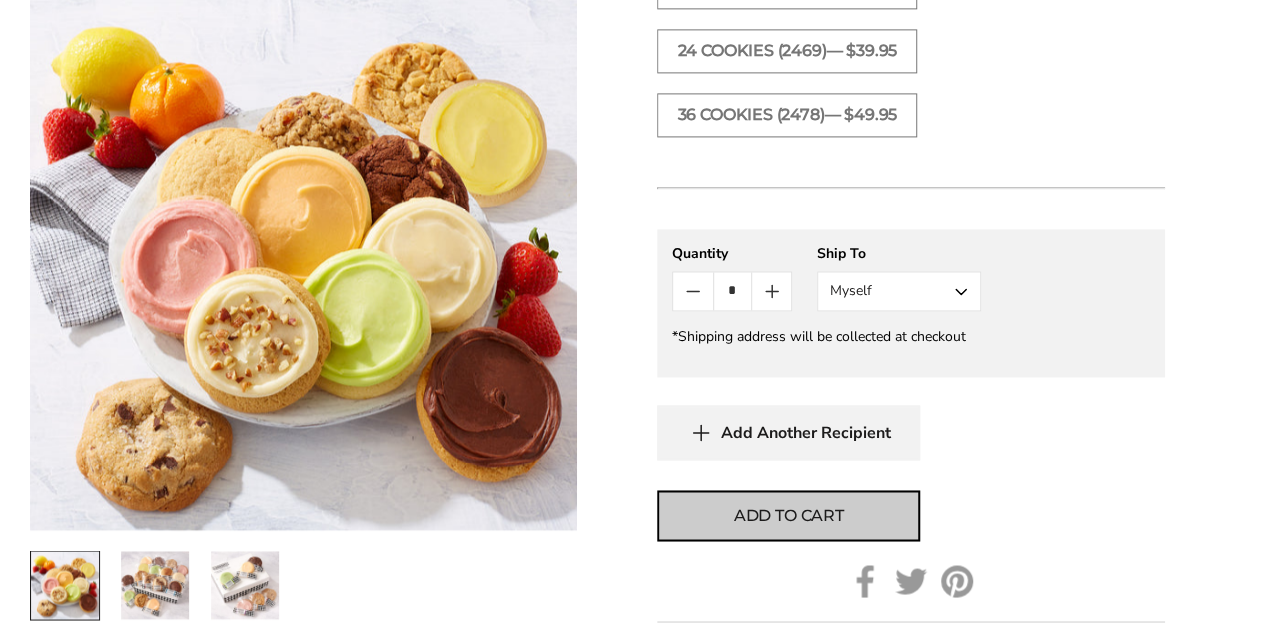 click on "Add to cart" at bounding box center [789, 515] 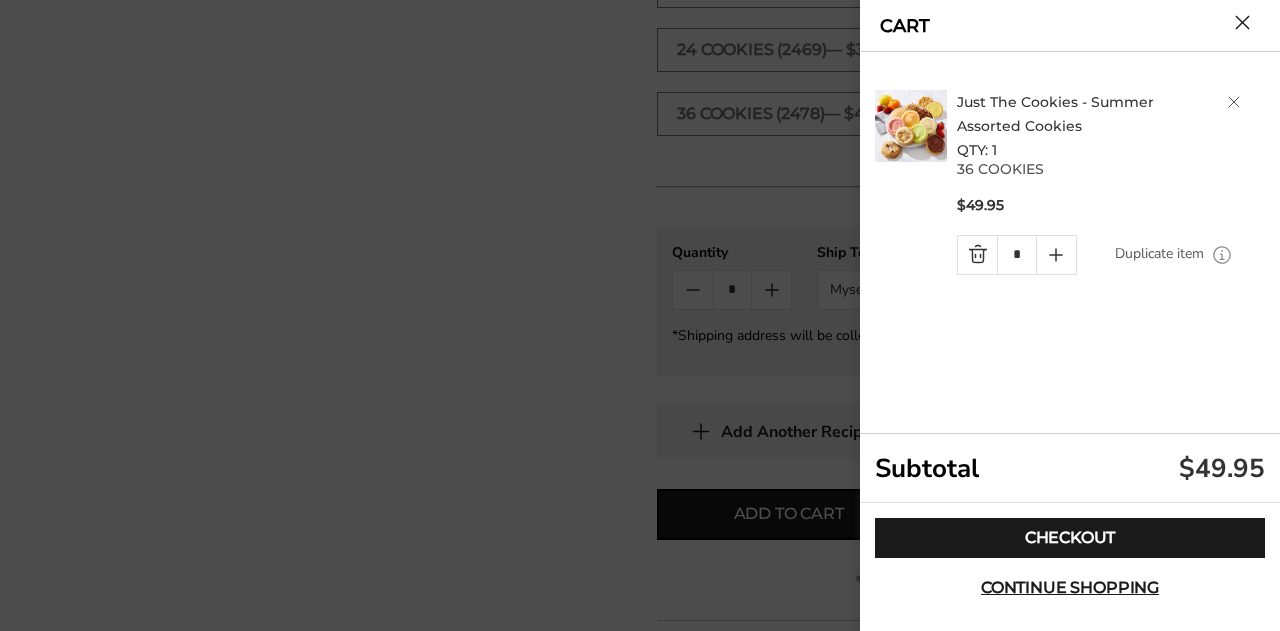 scroll, scrollTop: 1400, scrollLeft: 0, axis: vertical 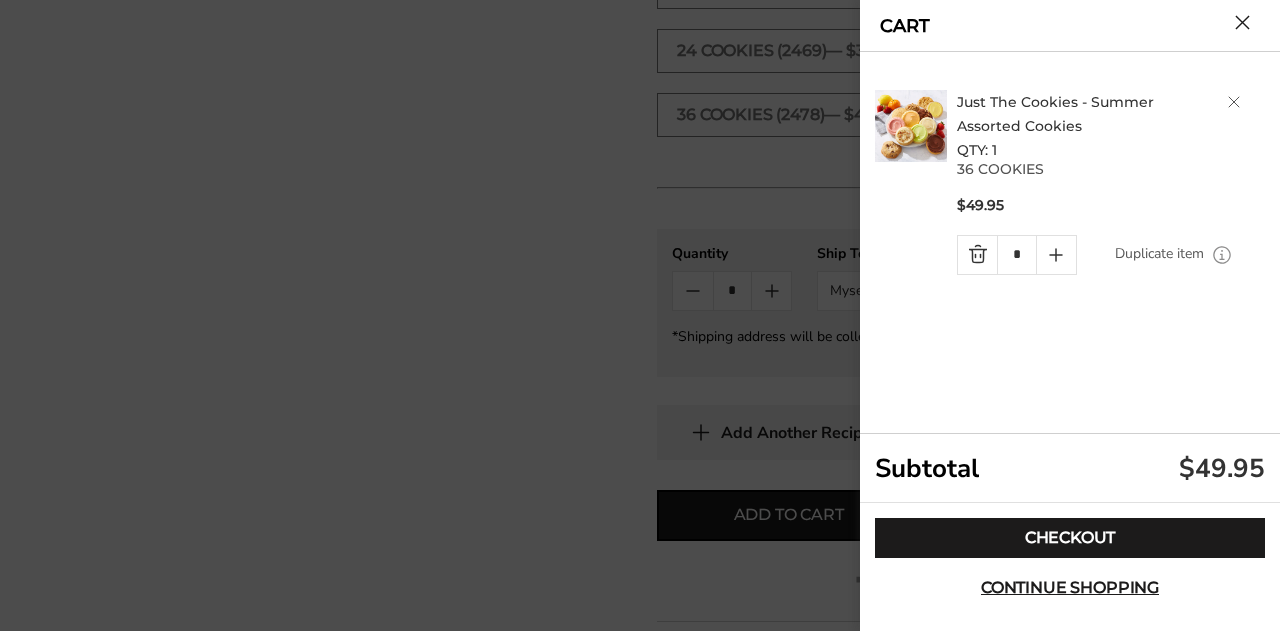 click on "Just The Cookies - Summer Assorted Cookies" at bounding box center [1055, 114] 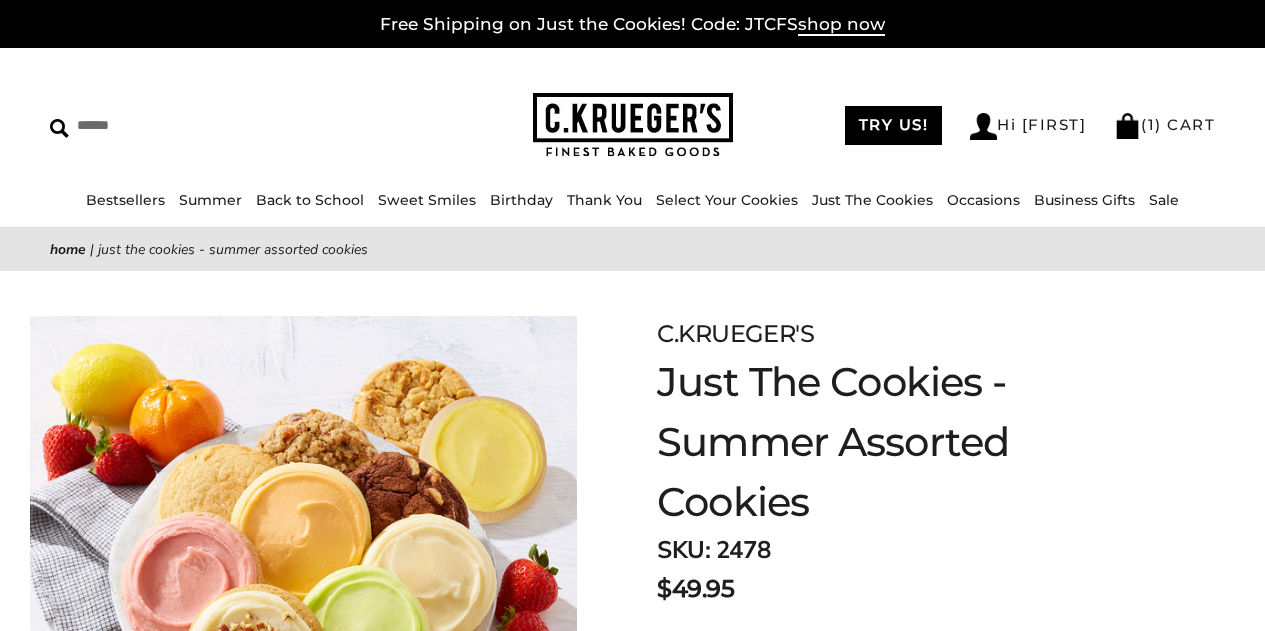 scroll, scrollTop: 0, scrollLeft: 0, axis: both 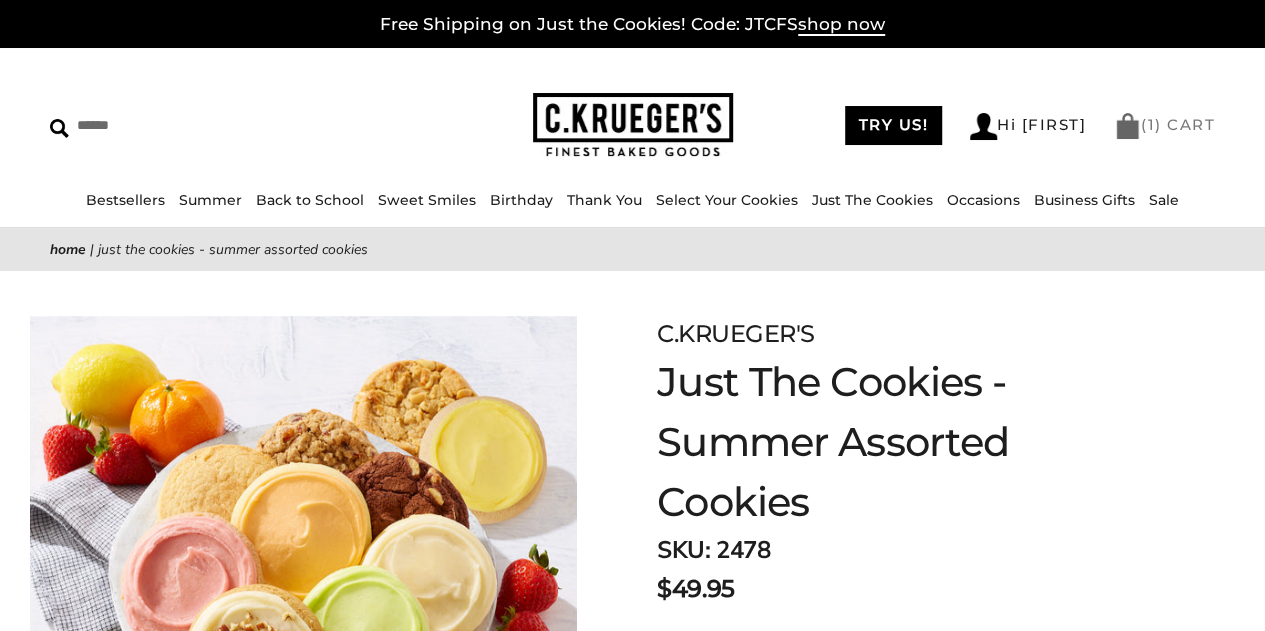 click on "( 1 )  CART" at bounding box center [1164, 124] 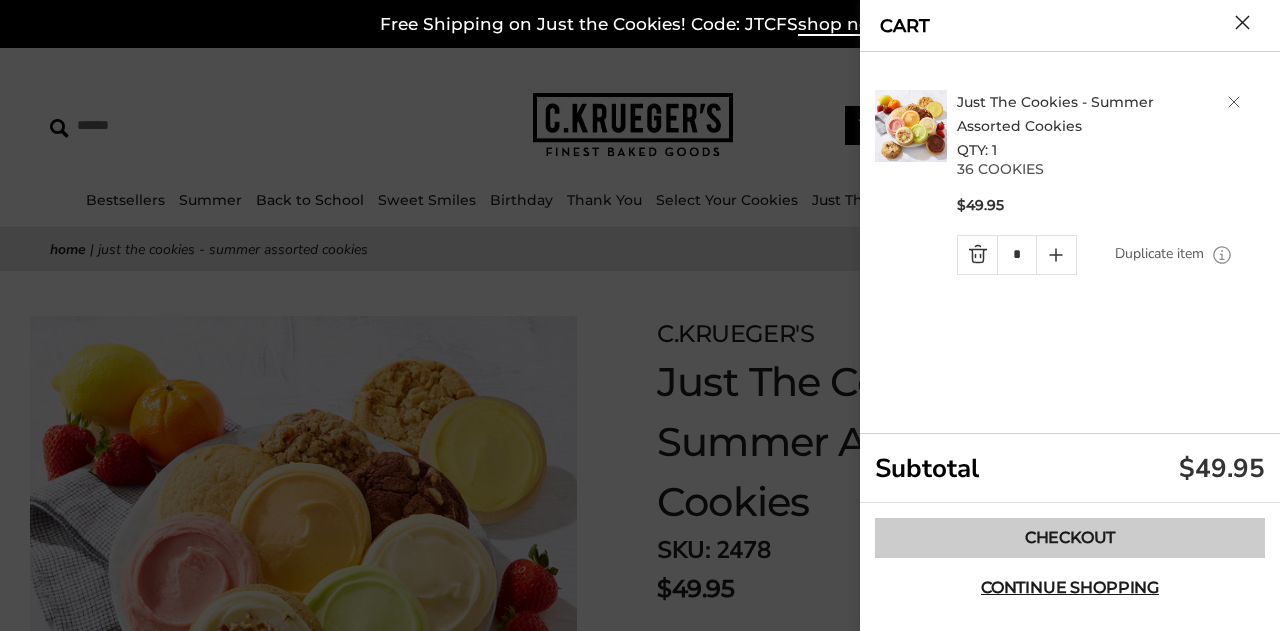 click on "Checkout" at bounding box center (1070, 538) 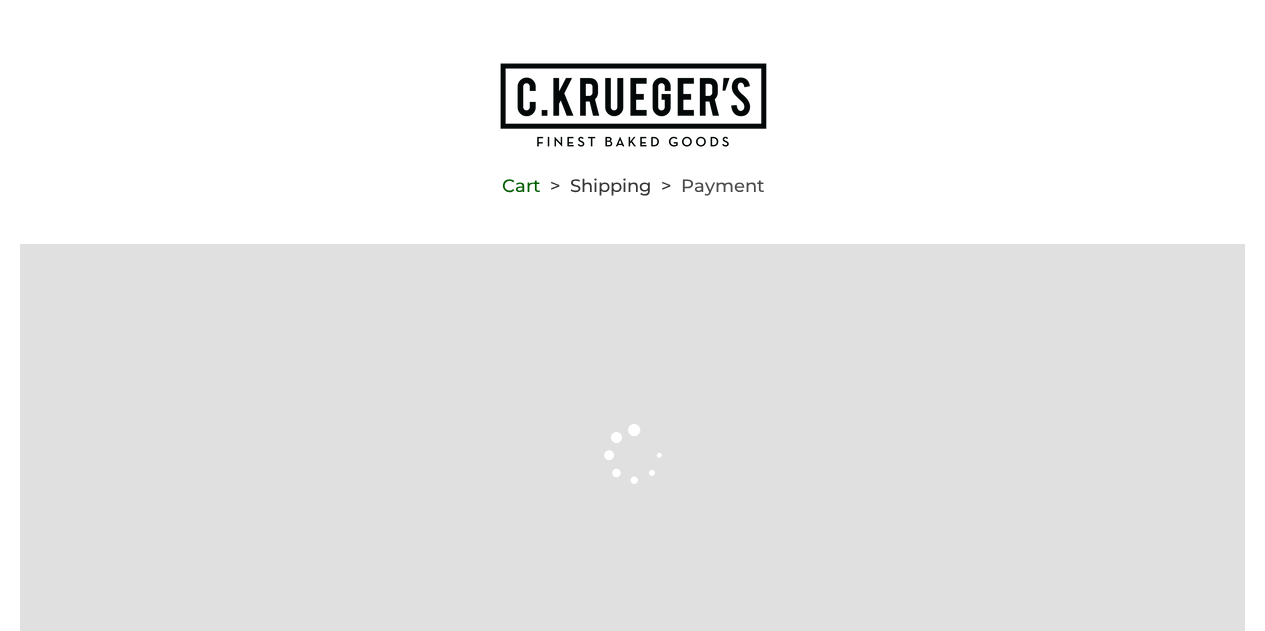 scroll, scrollTop: 0, scrollLeft: 0, axis: both 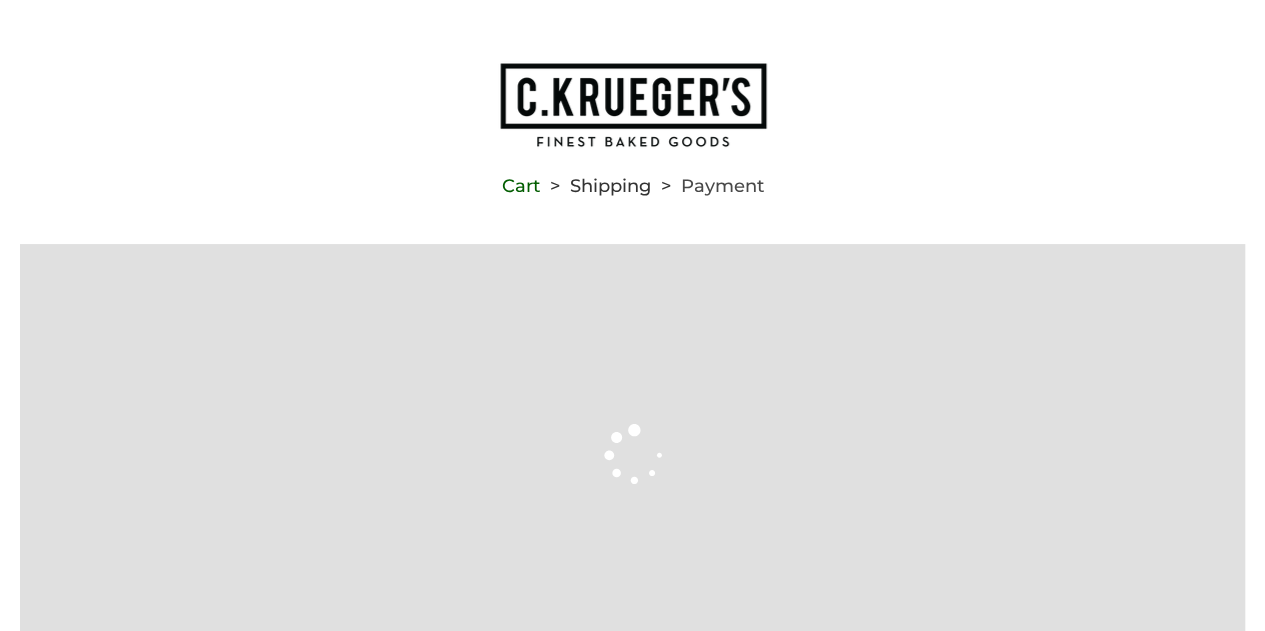 type on "**********" 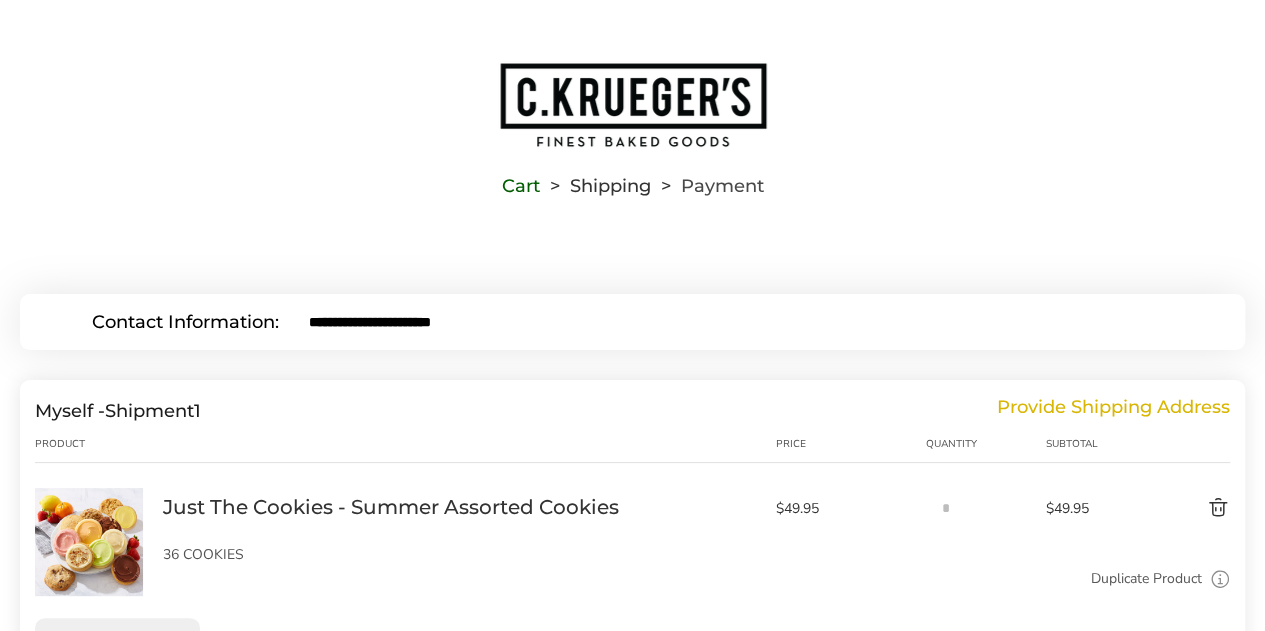 scroll, scrollTop: 0, scrollLeft: 0, axis: both 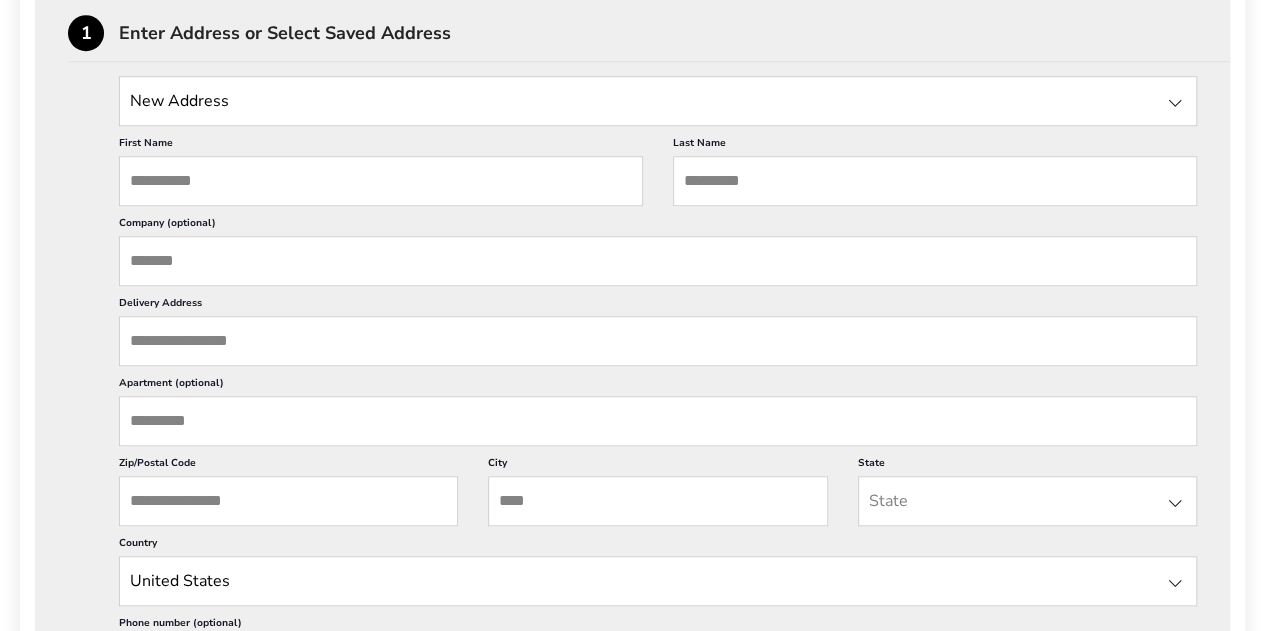 click on "First Name" at bounding box center (381, 181) 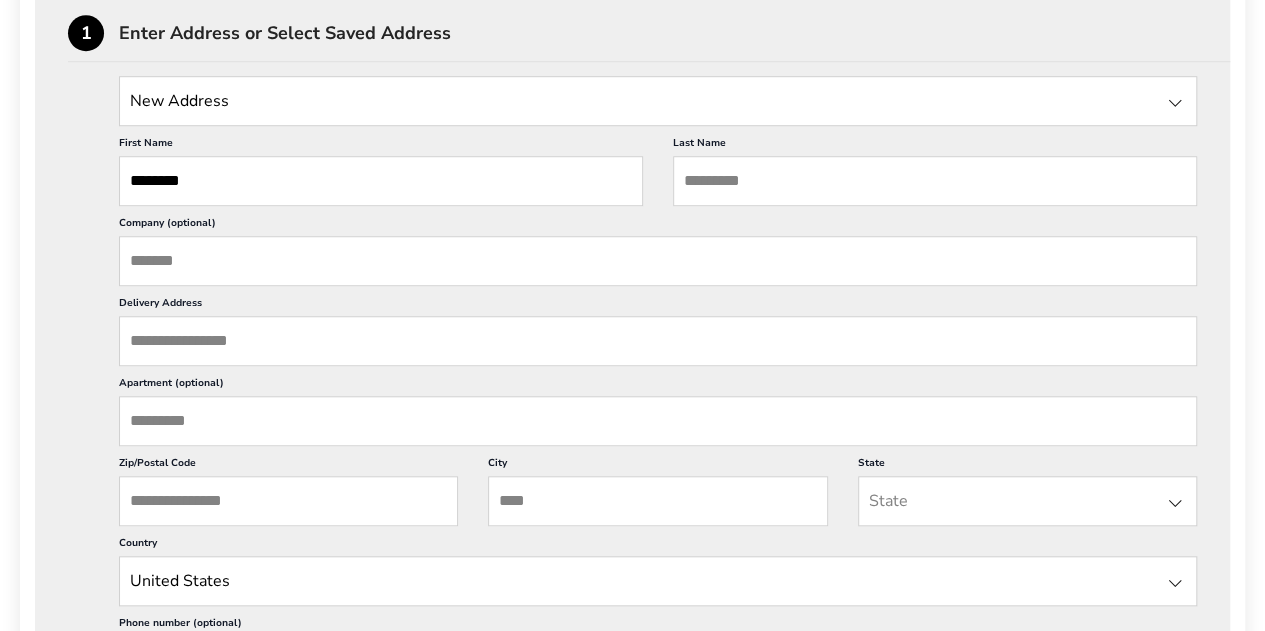 click on "Last Name" at bounding box center [935, 181] 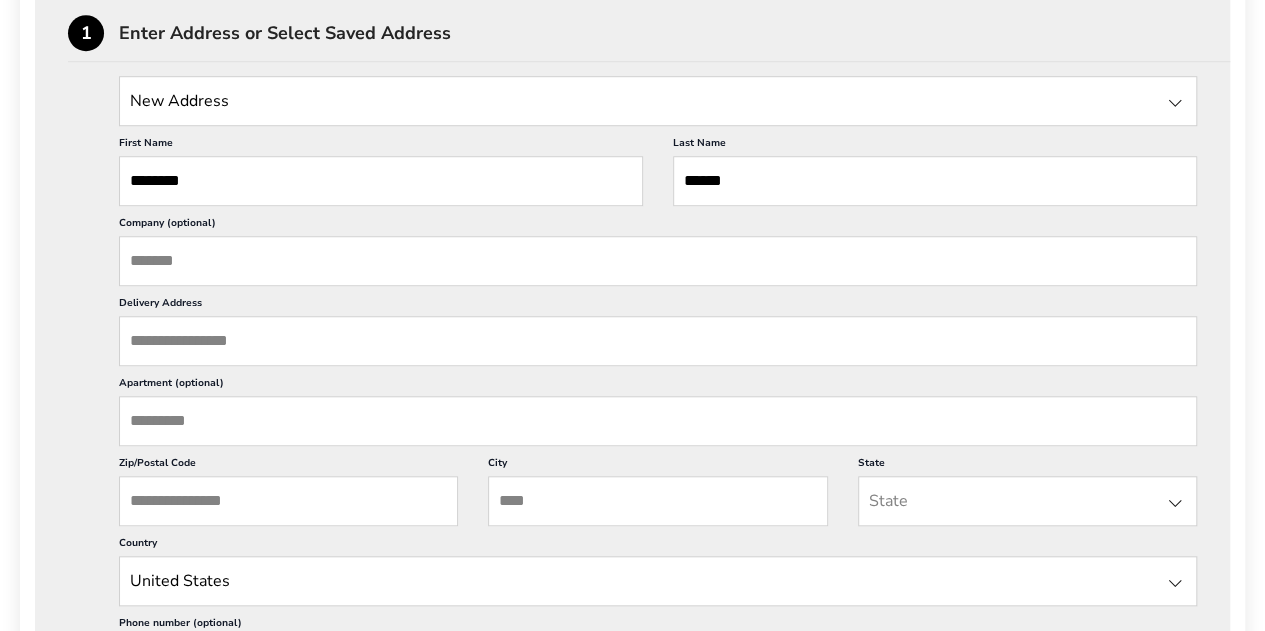 click on "Delivery Address" at bounding box center (658, 341) 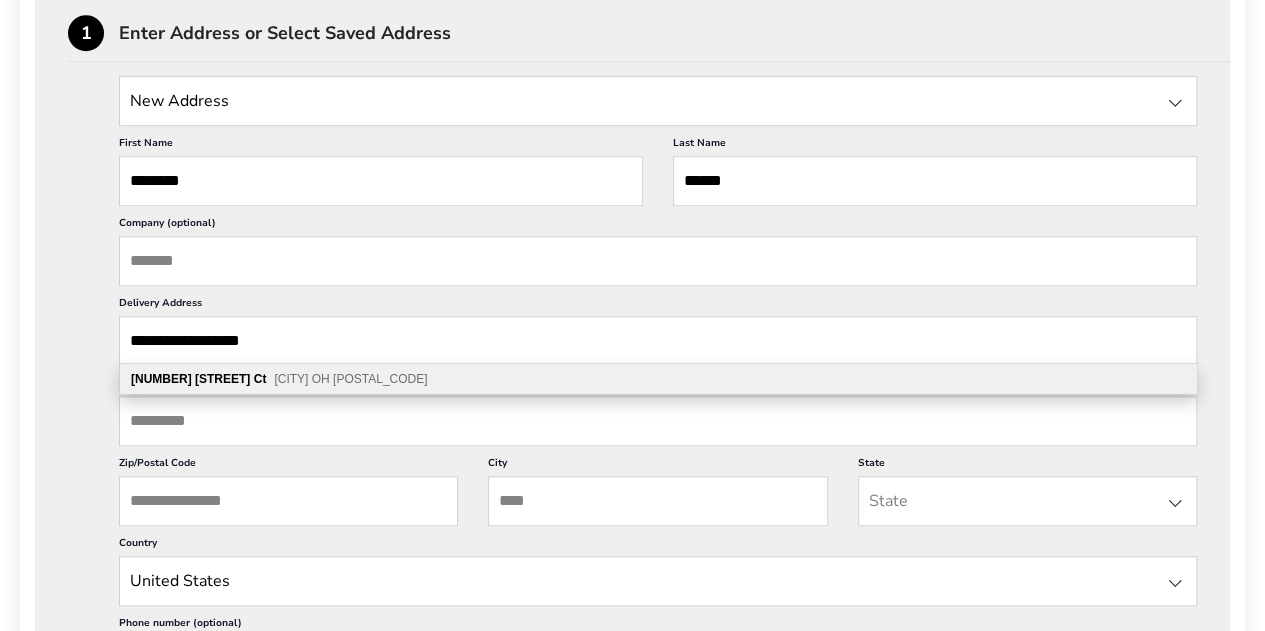 type on "**********" 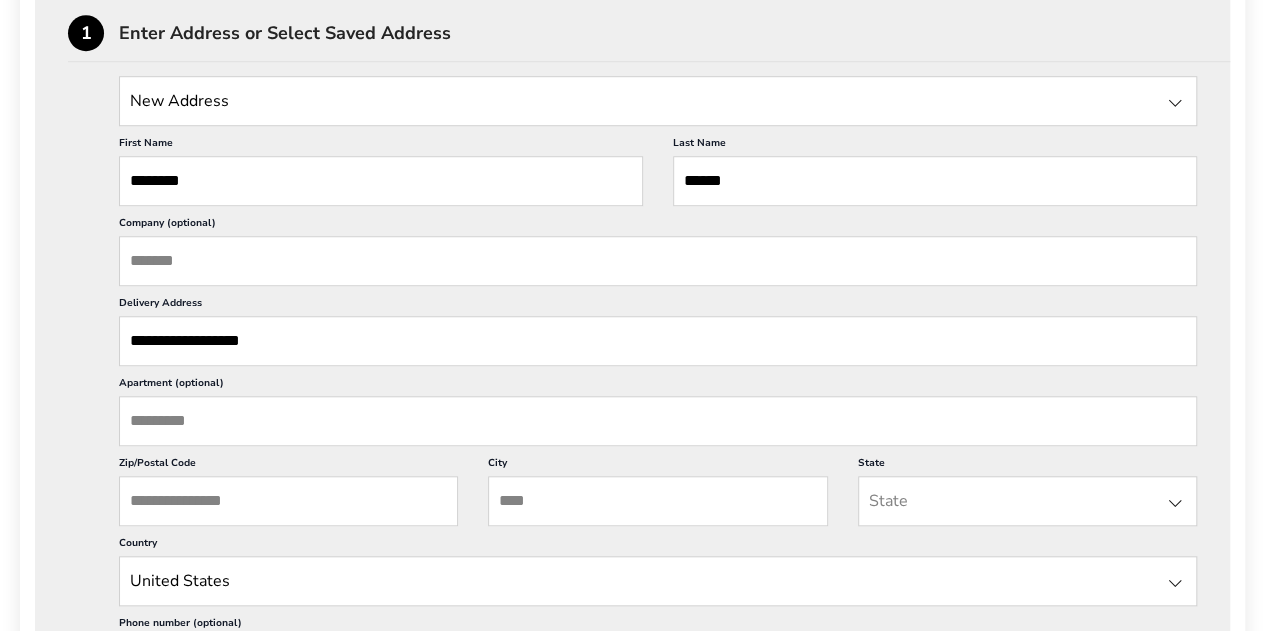 click on "Zip/Postal Code" at bounding box center (288, 501) 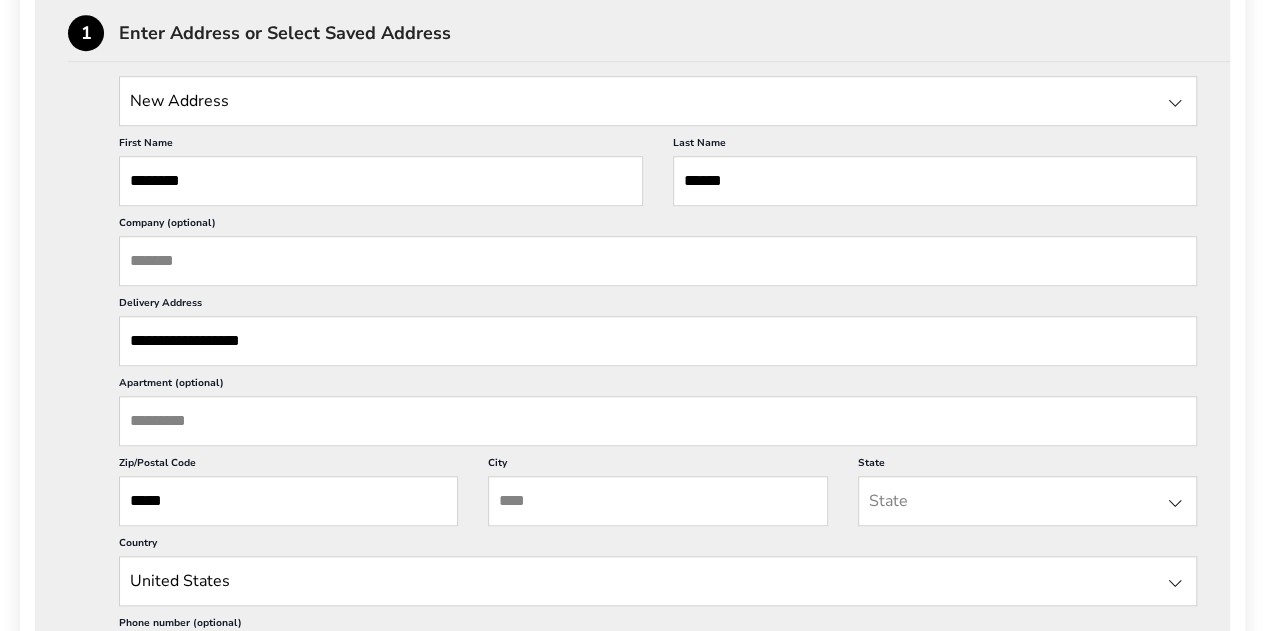 click on "City" at bounding box center [657, 501] 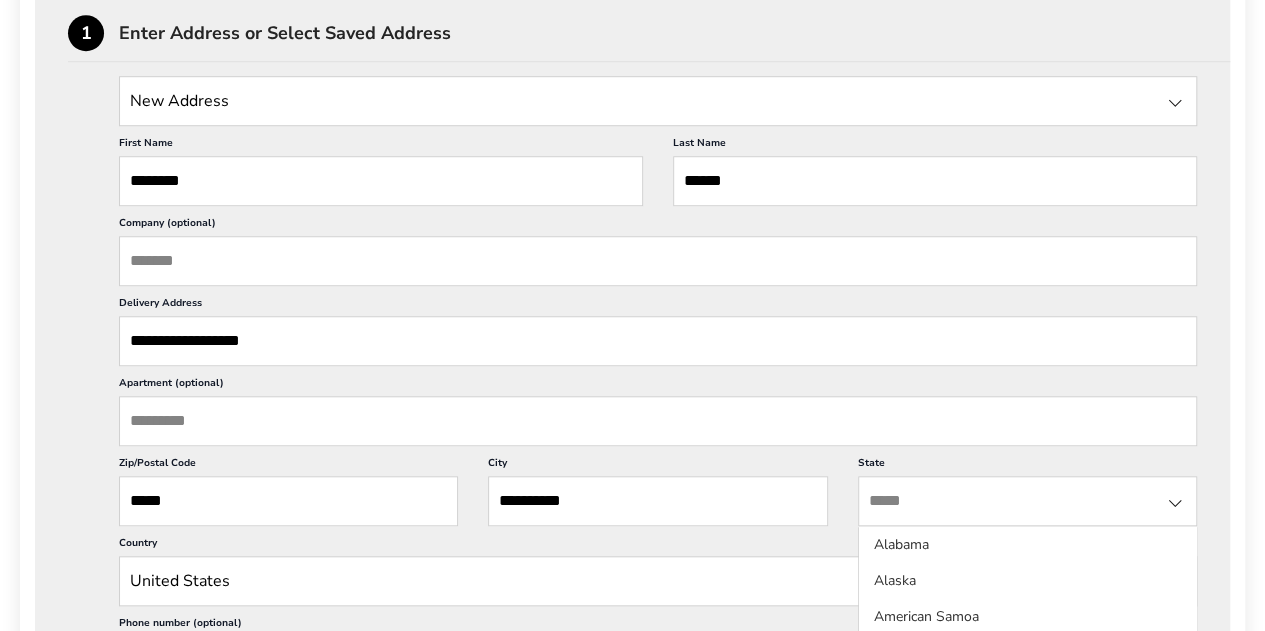click at bounding box center (1027, 501) 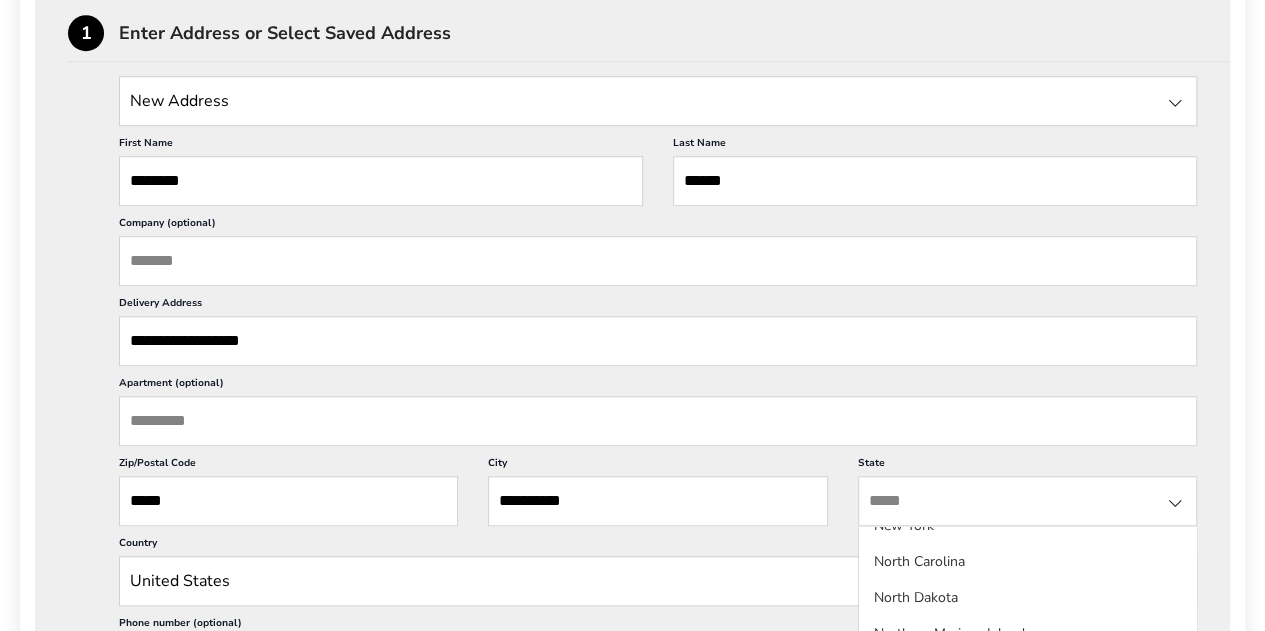 scroll, scrollTop: 1400, scrollLeft: 0, axis: vertical 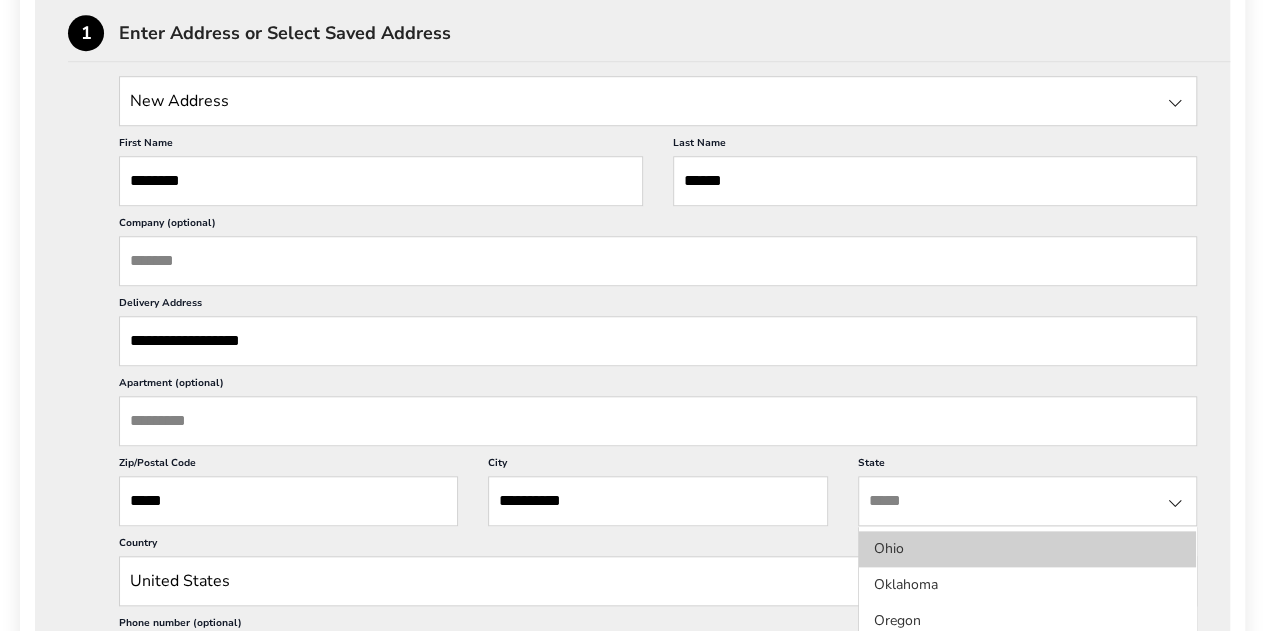click on "Ohio" 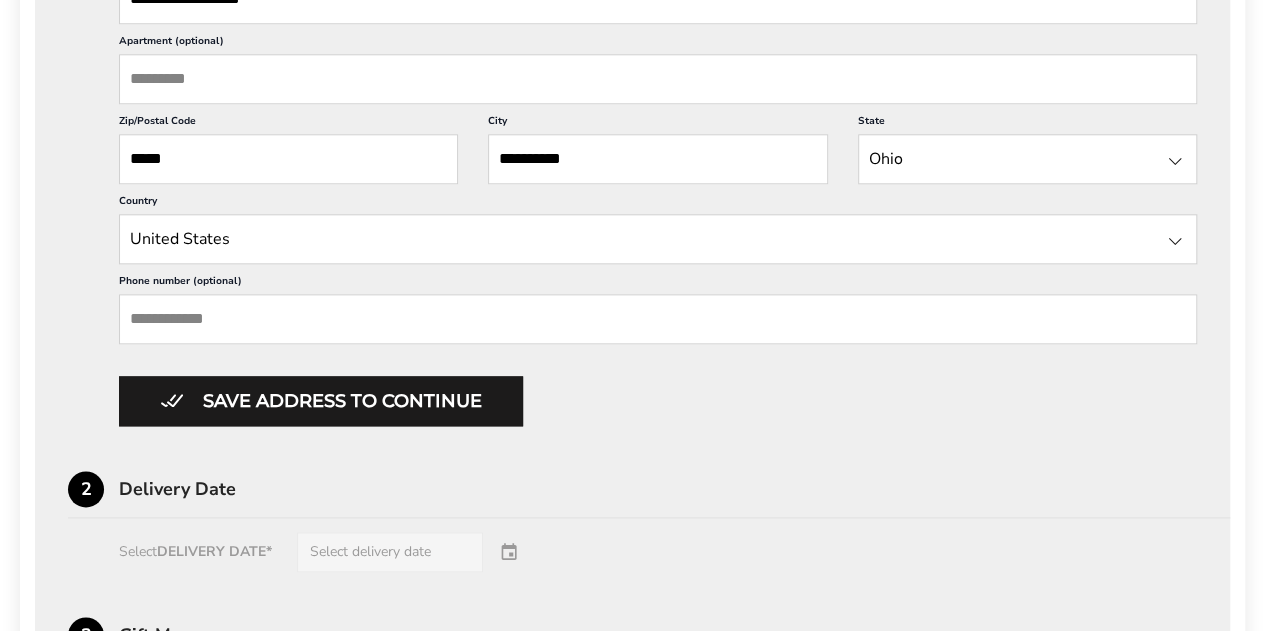 scroll, scrollTop: 1027, scrollLeft: 0, axis: vertical 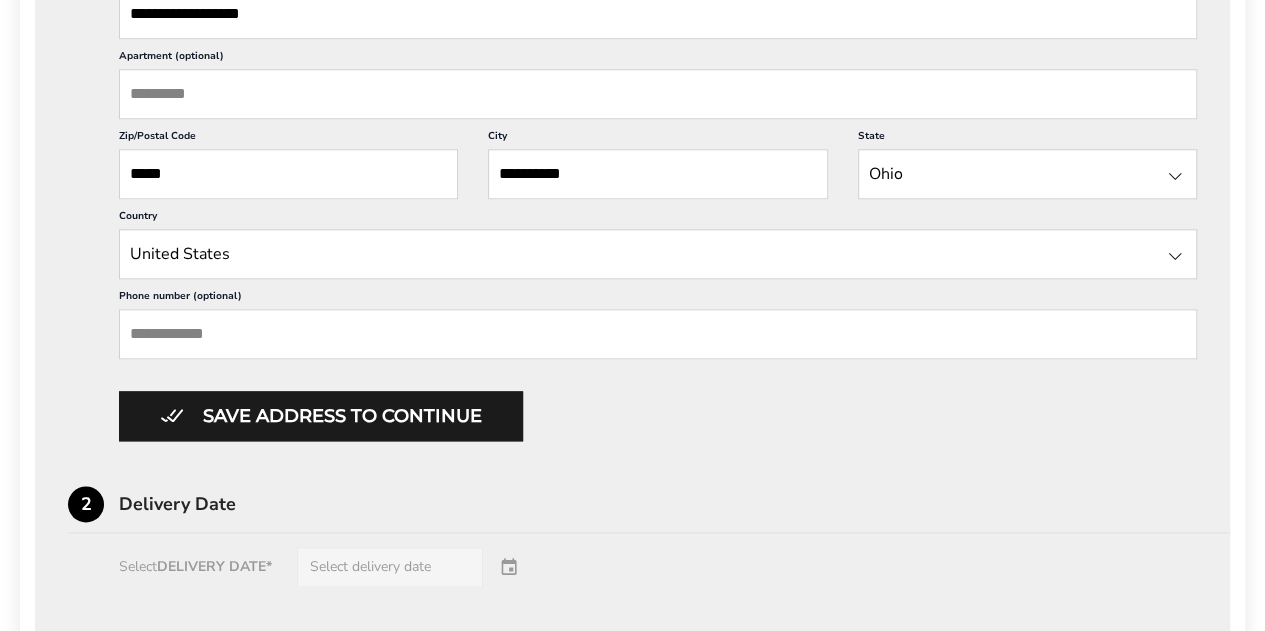 click on "Phone number (optional)" at bounding box center (658, 334) 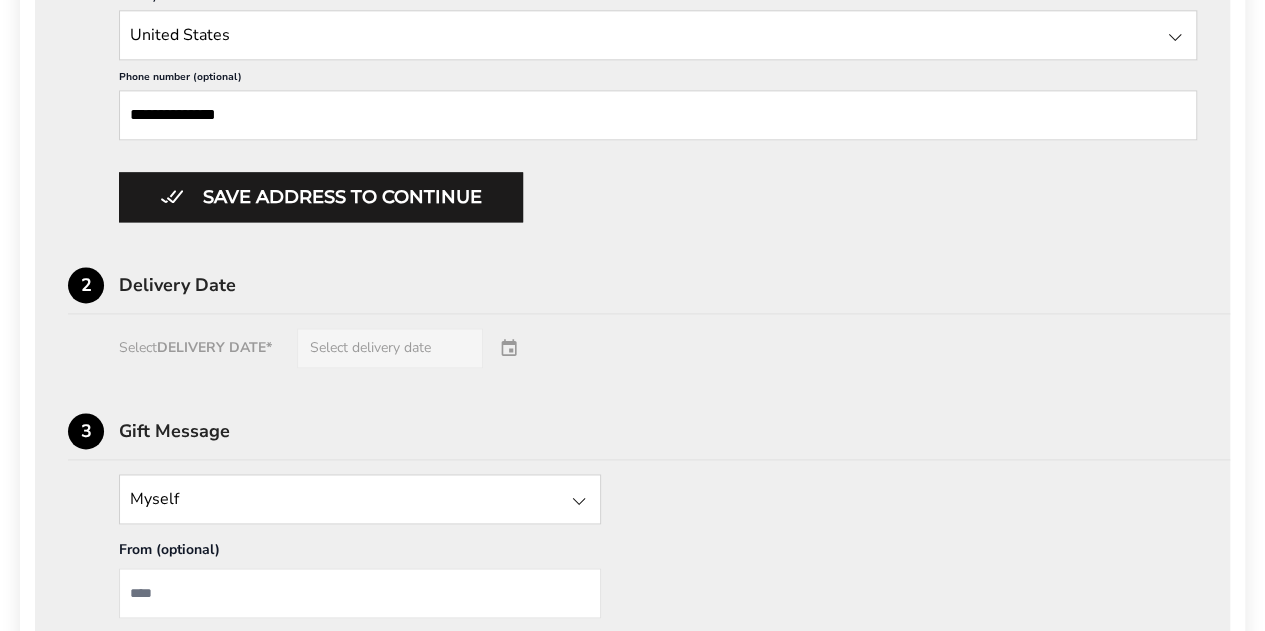 scroll, scrollTop: 1327, scrollLeft: 0, axis: vertical 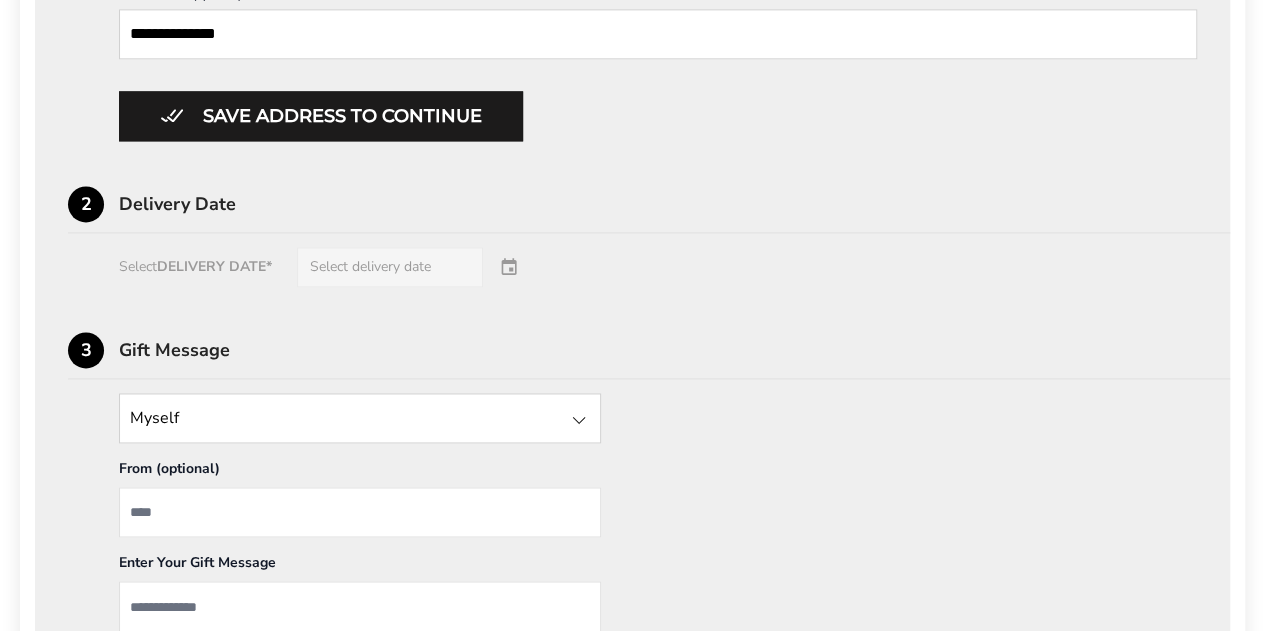 click on "Select  DELIVERY DATE*  Select delivery date" at bounding box center (632, 267) 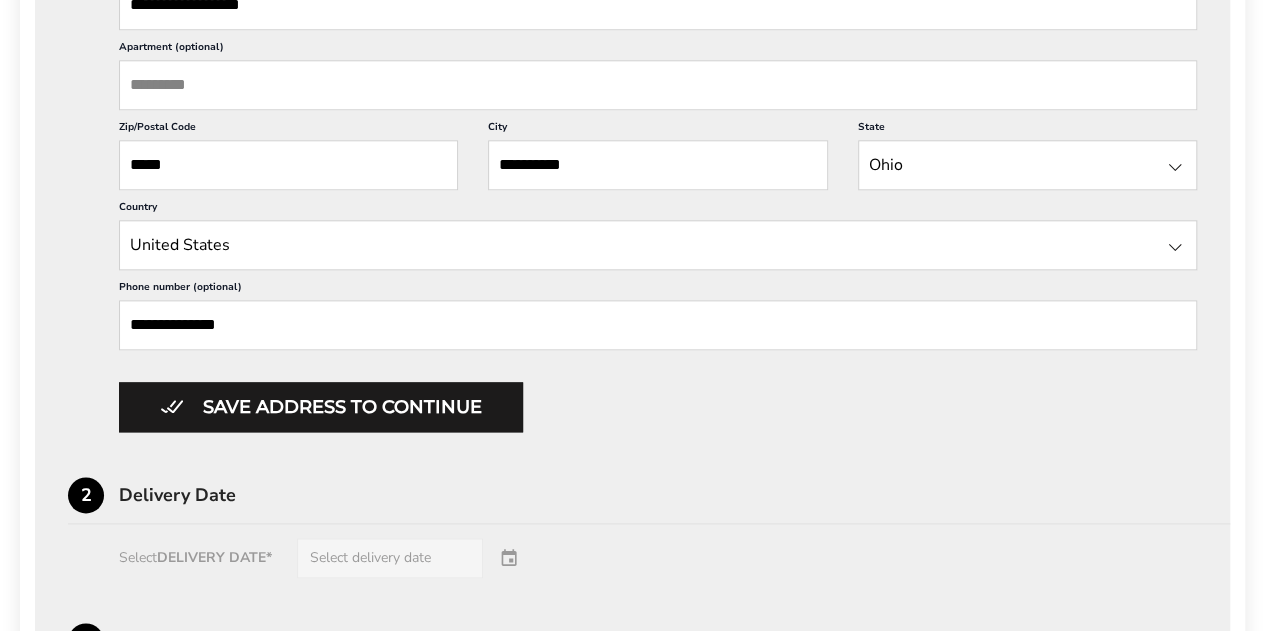 scroll, scrollTop: 1027, scrollLeft: 0, axis: vertical 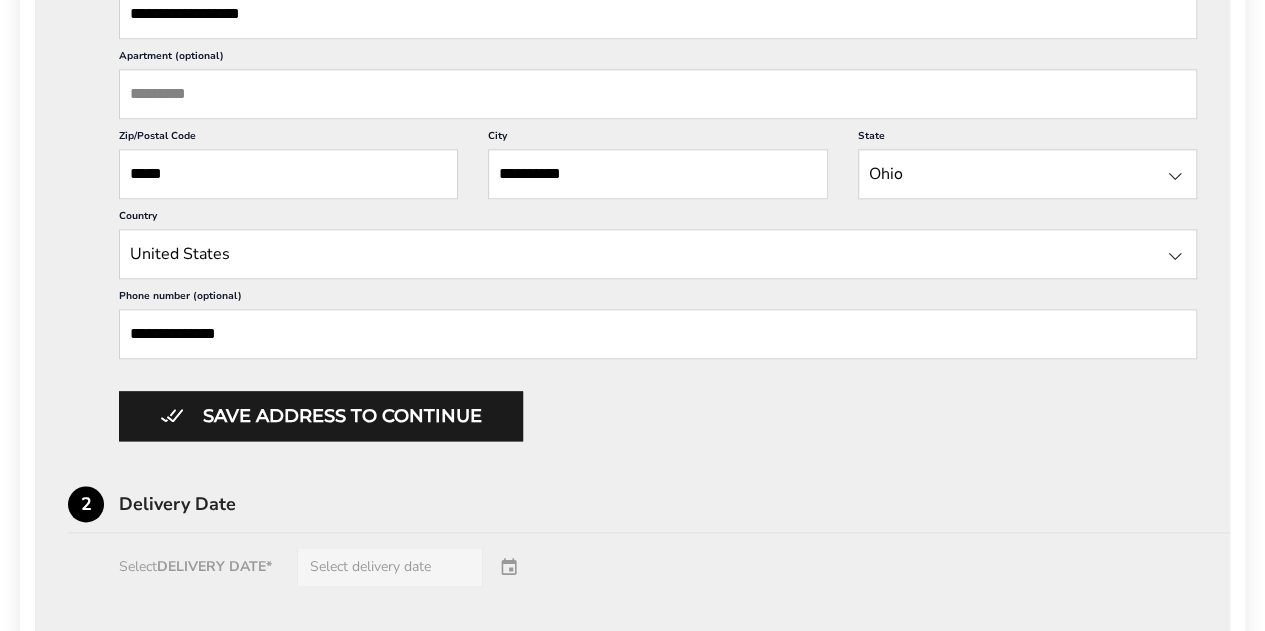 click on "Save address to continue" at bounding box center (321, 416) 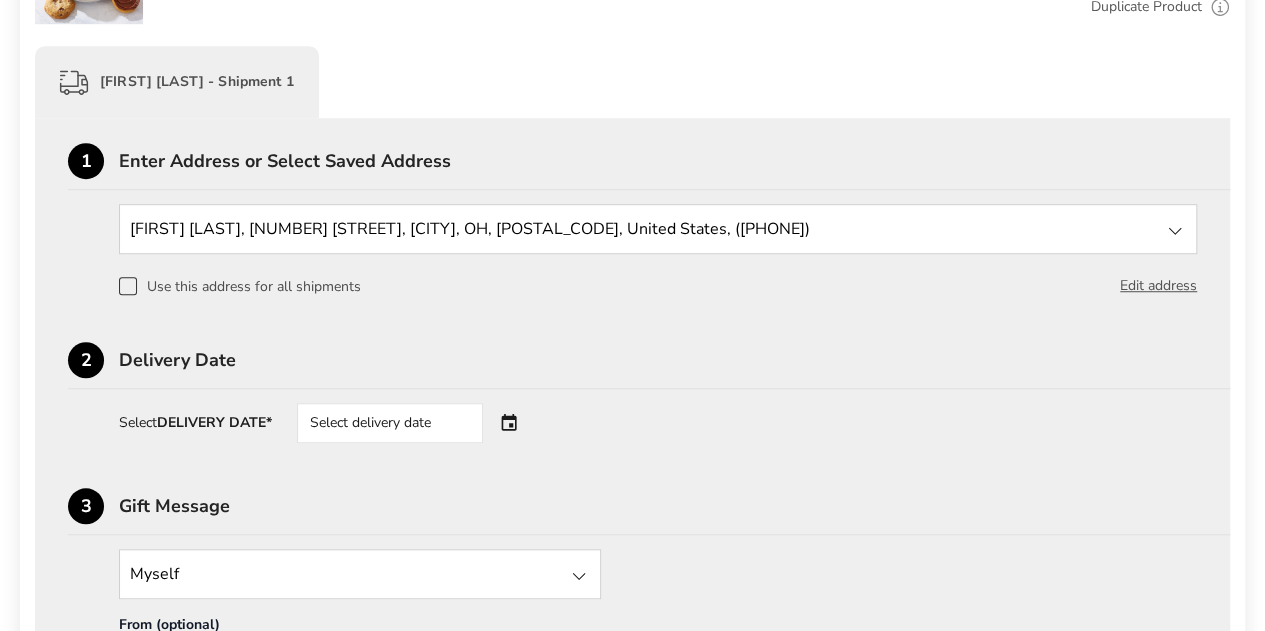 scroll, scrollTop: 570, scrollLeft: 0, axis: vertical 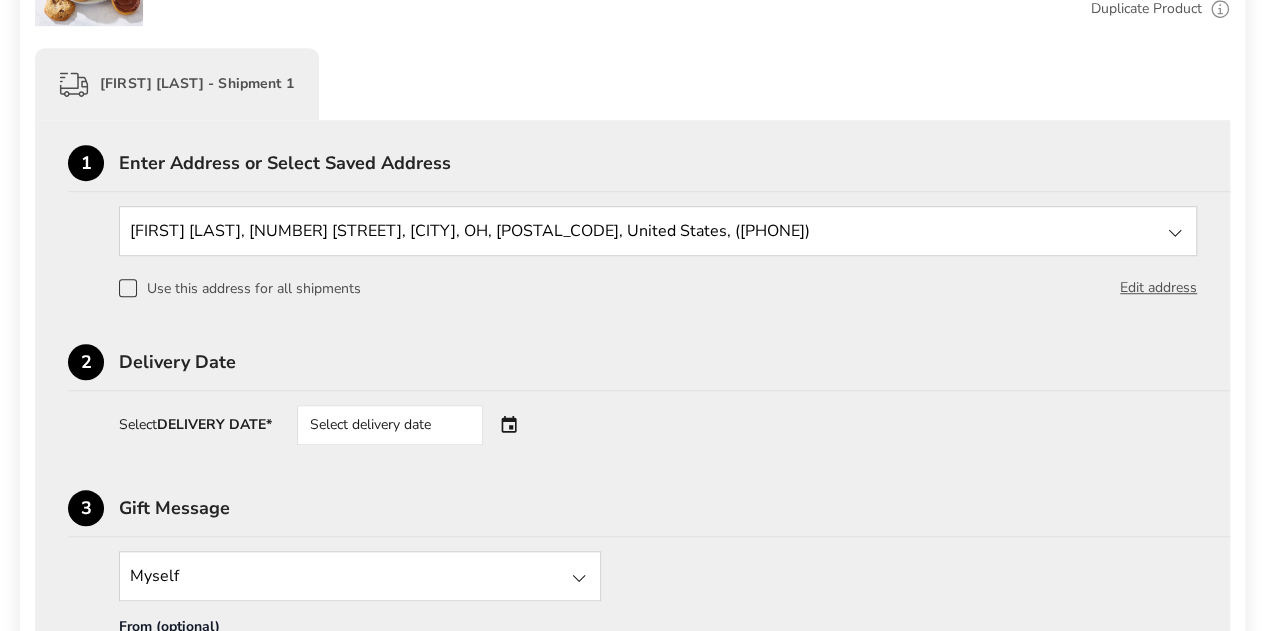 click on "Select delivery date" at bounding box center (418, 425) 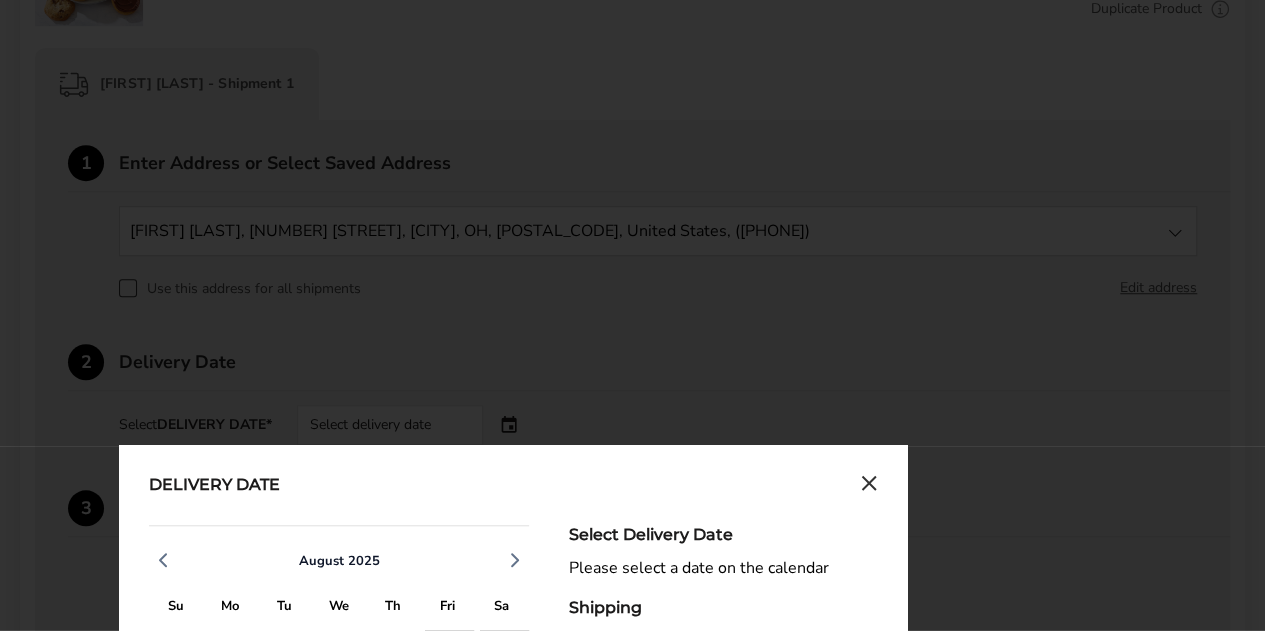 scroll, scrollTop: 870, scrollLeft: 0, axis: vertical 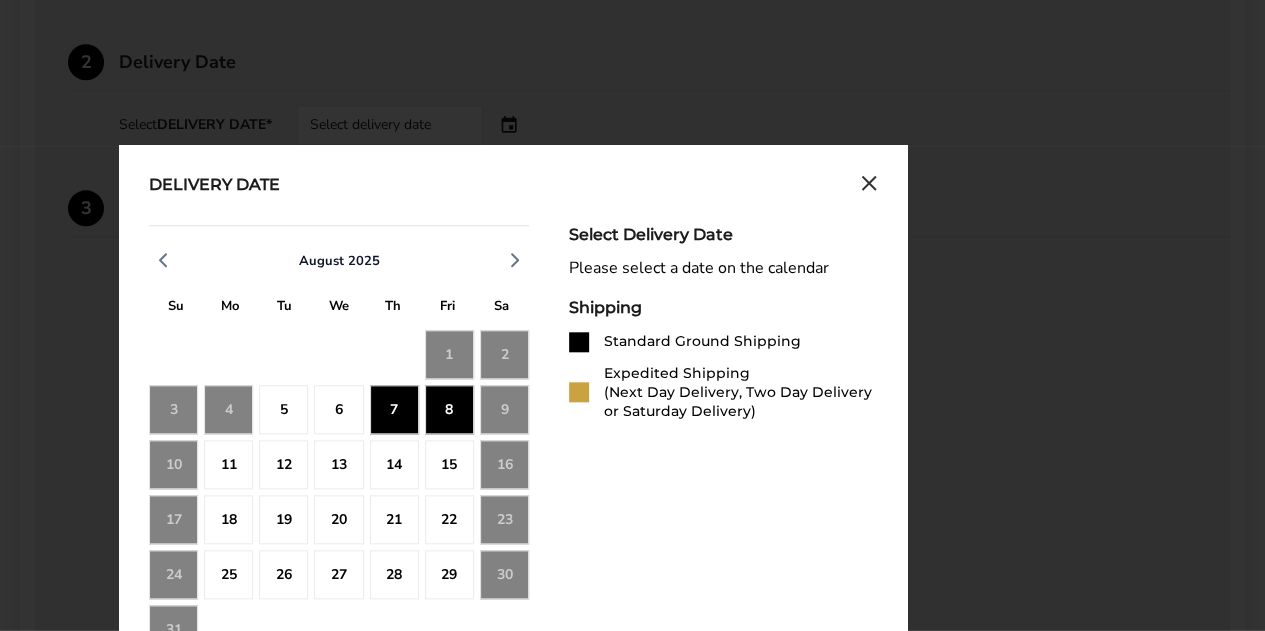 click on "8" 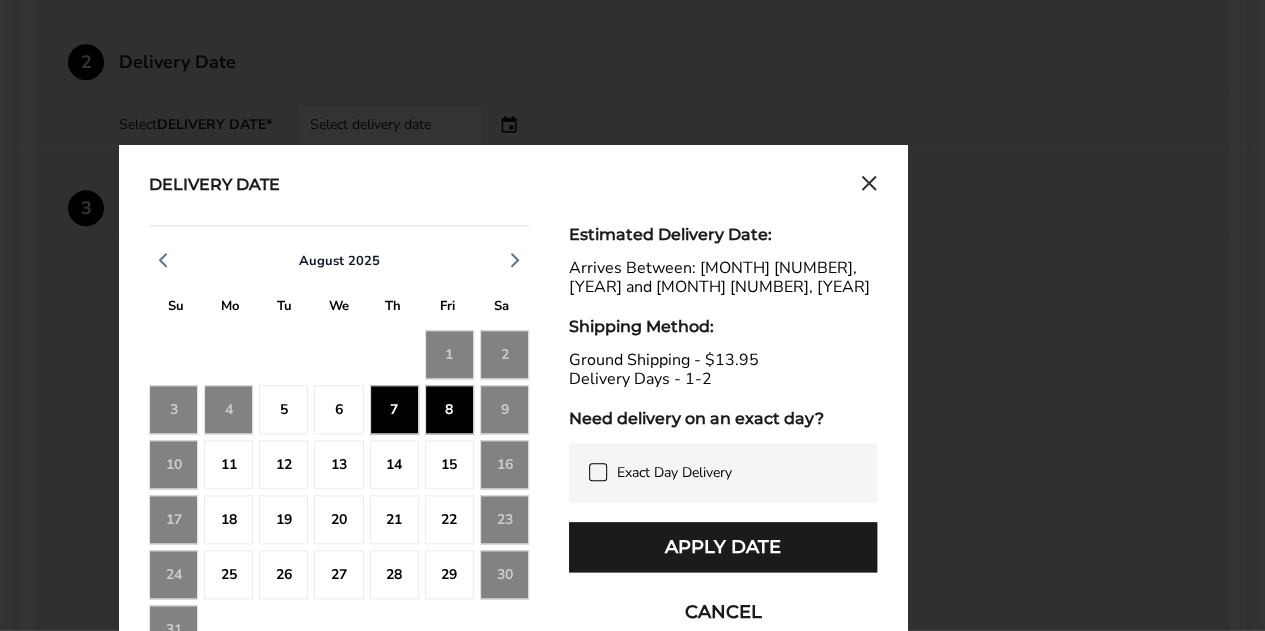 click 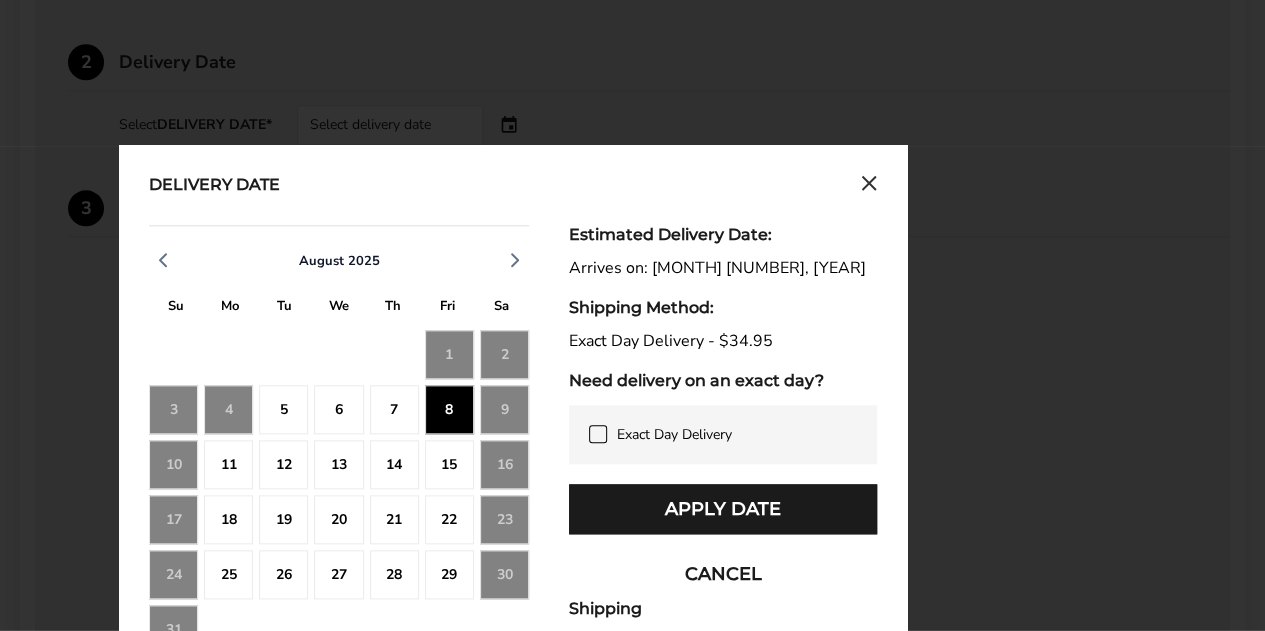 click on "8" 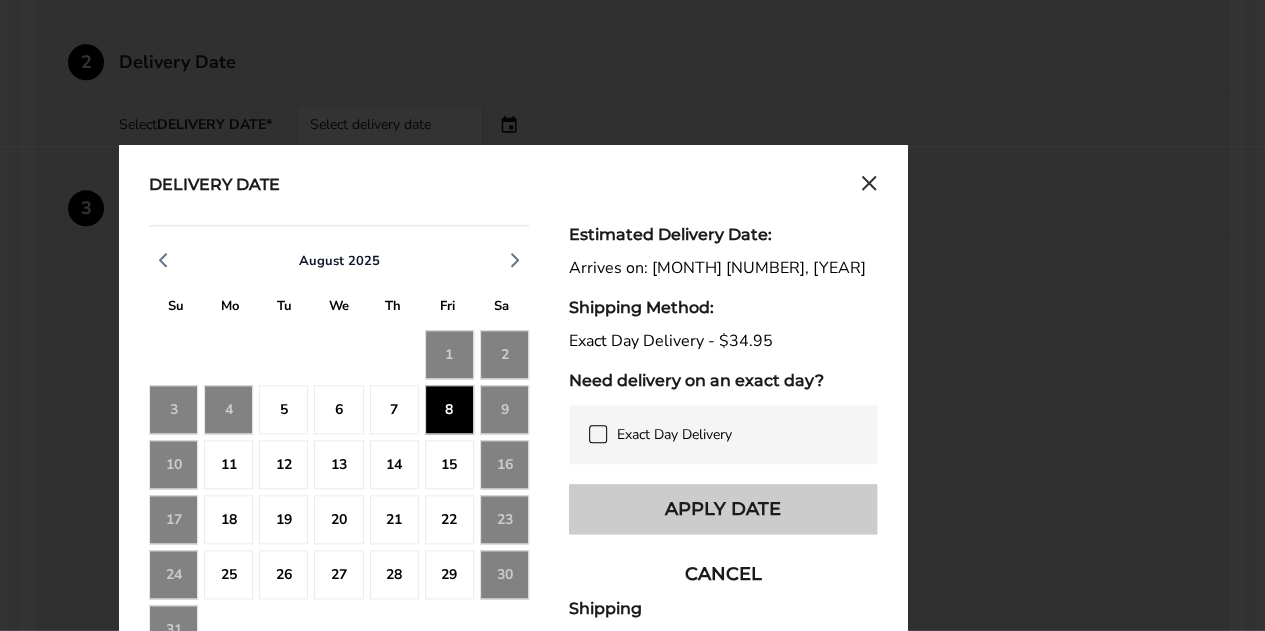 click on "Apply Date" at bounding box center [723, 509] 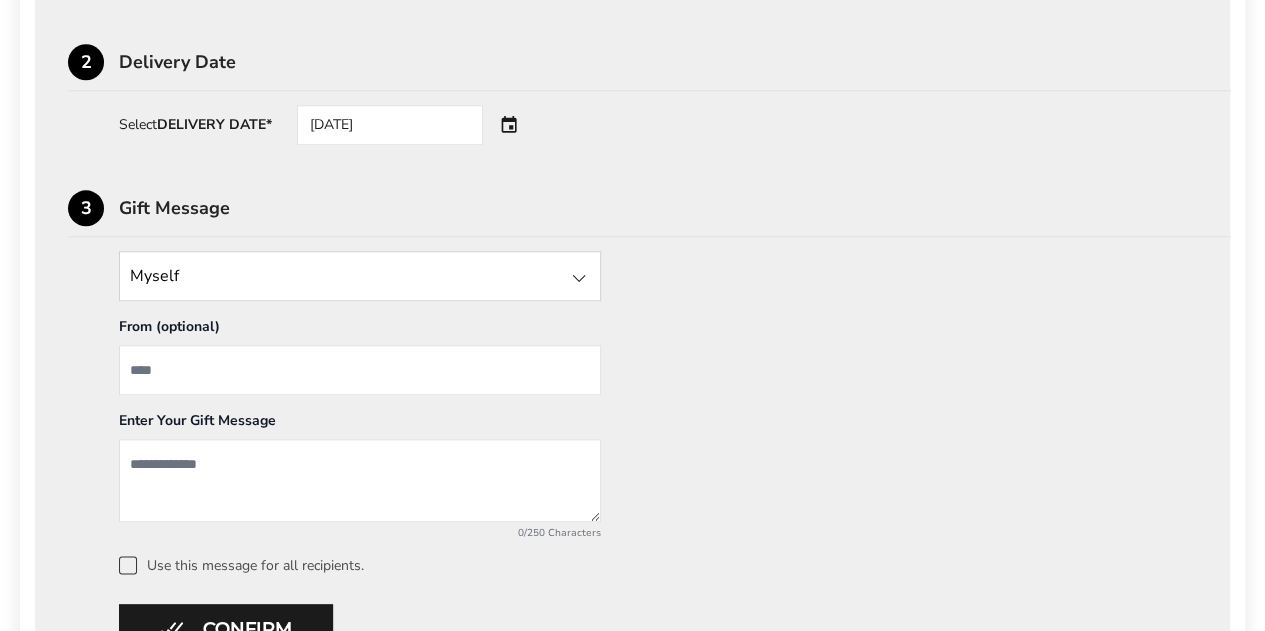 scroll, scrollTop: 1170, scrollLeft: 0, axis: vertical 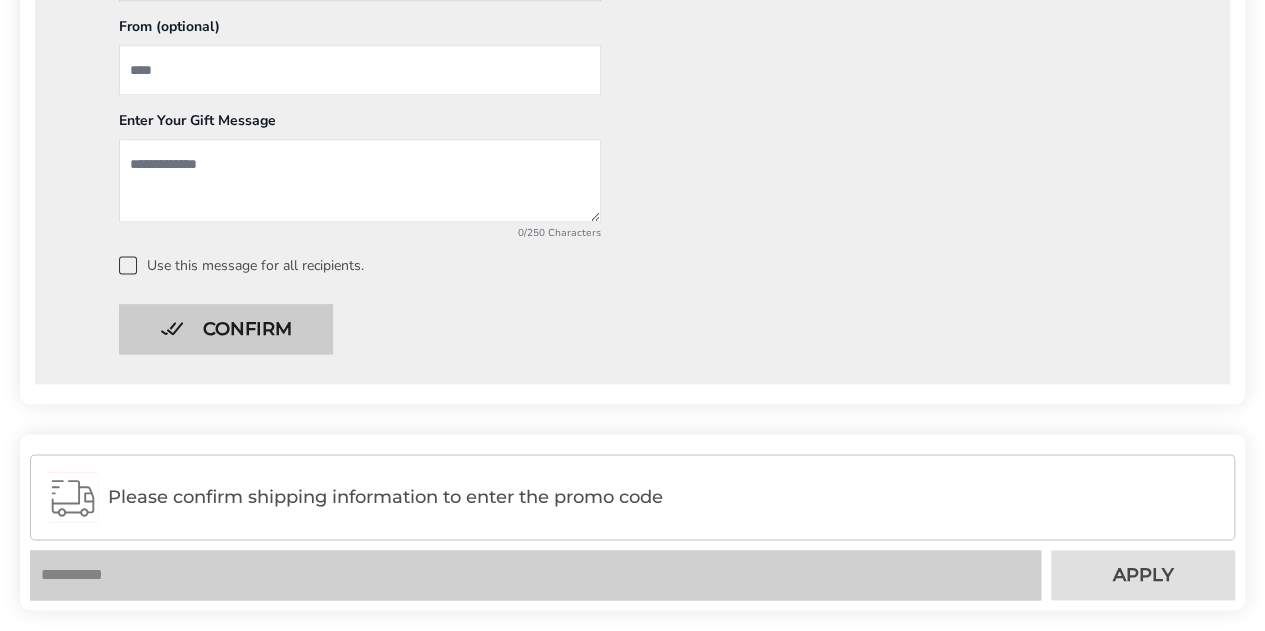 click on "Confirm" at bounding box center (226, 329) 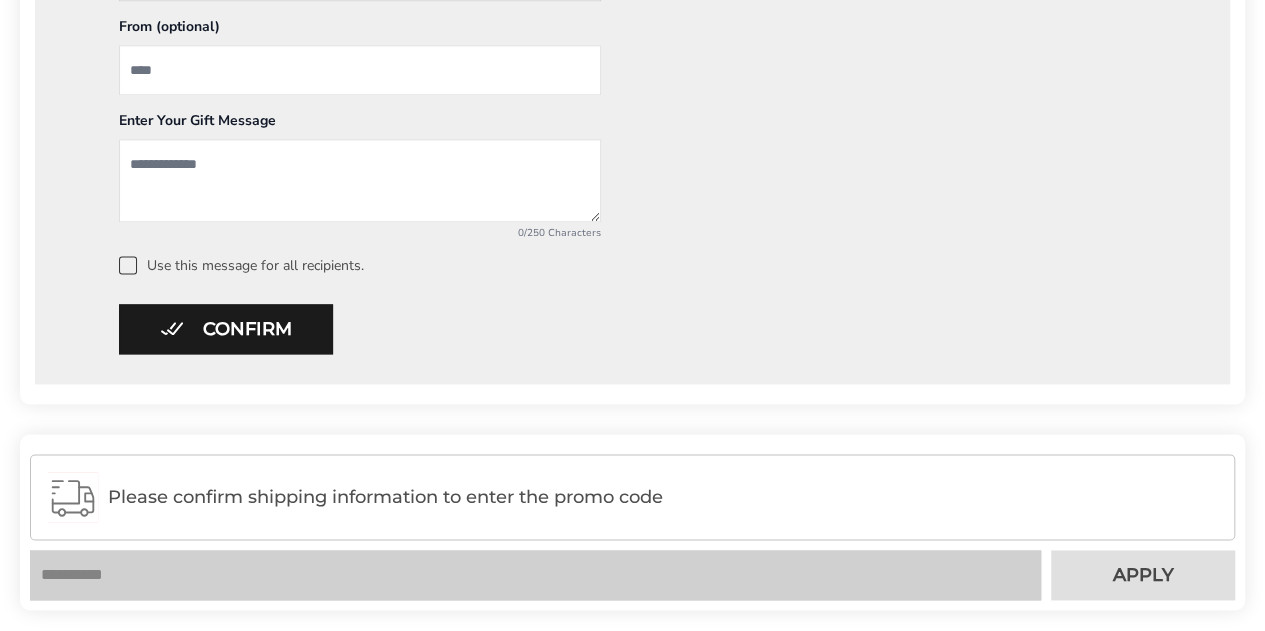scroll, scrollTop: 548, scrollLeft: 0, axis: vertical 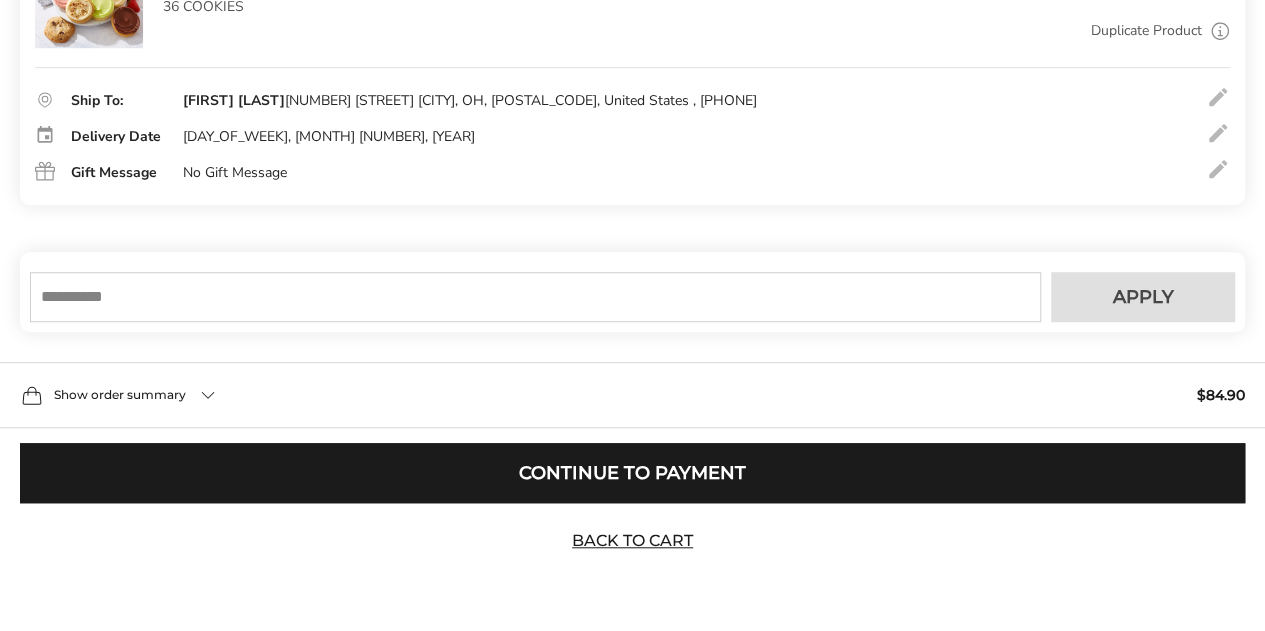click at bounding box center (535, 297) 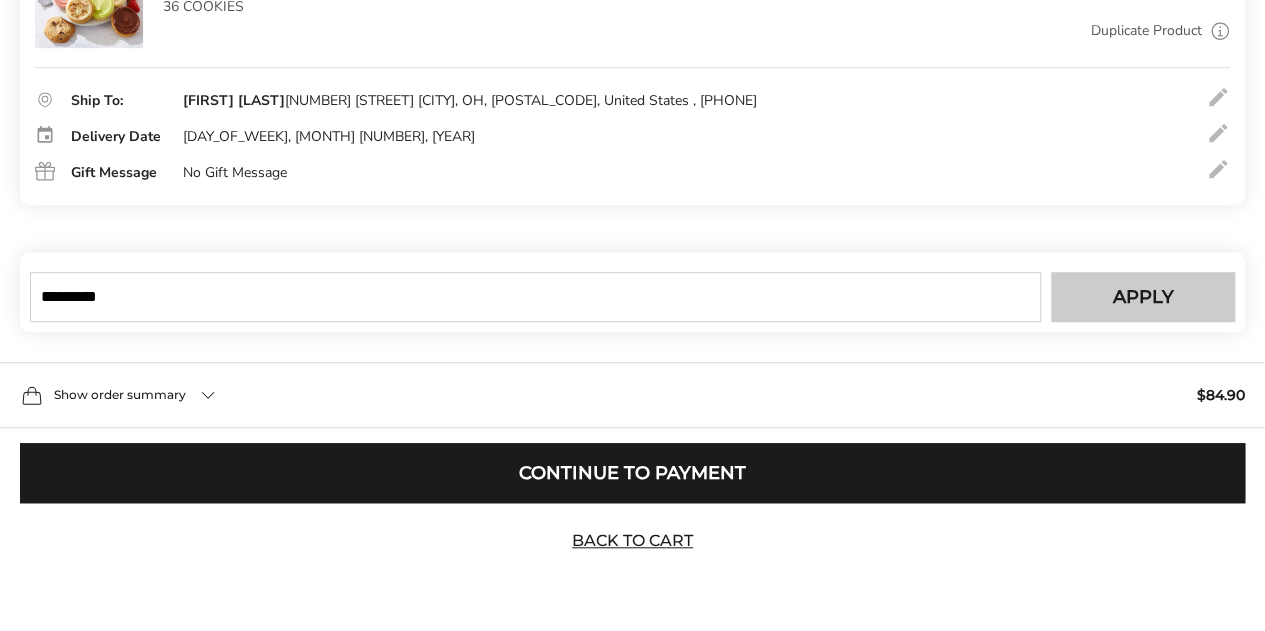 type on "*********" 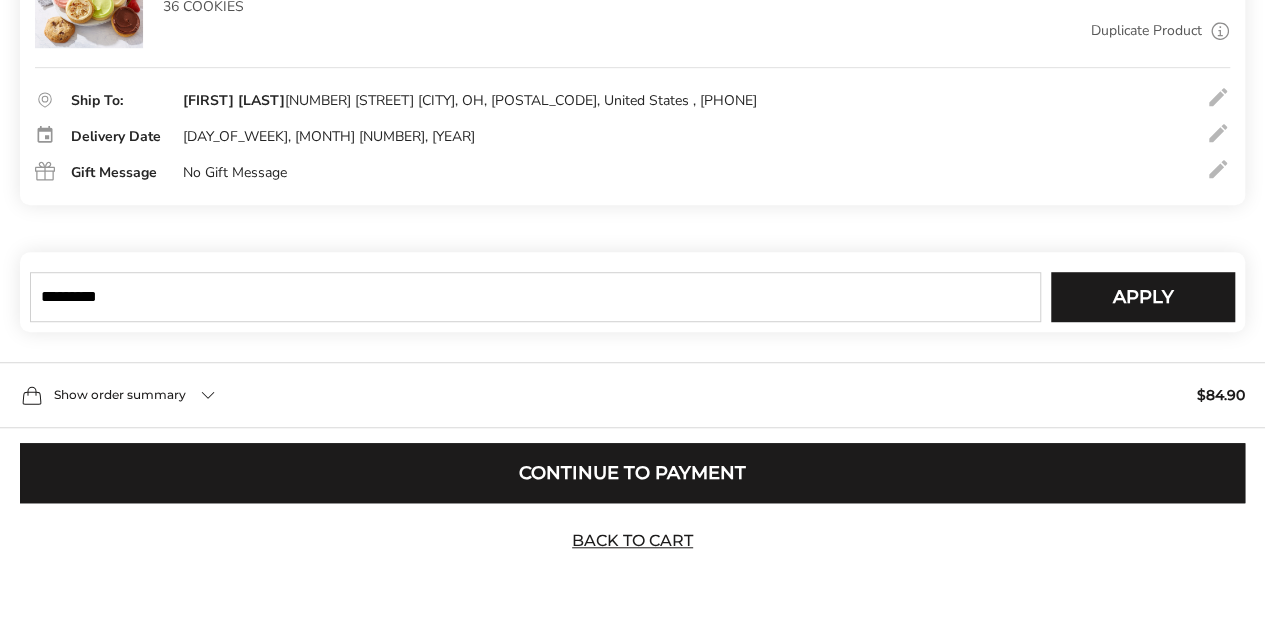 type 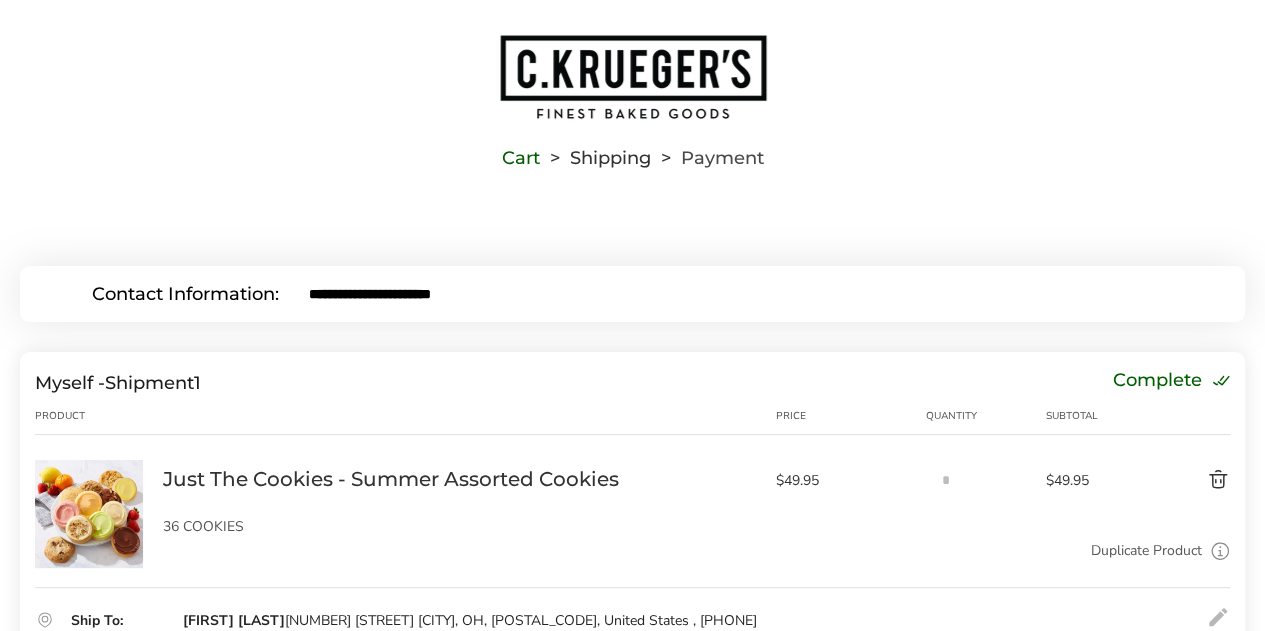 scroll, scrollTop: 0, scrollLeft: 0, axis: both 